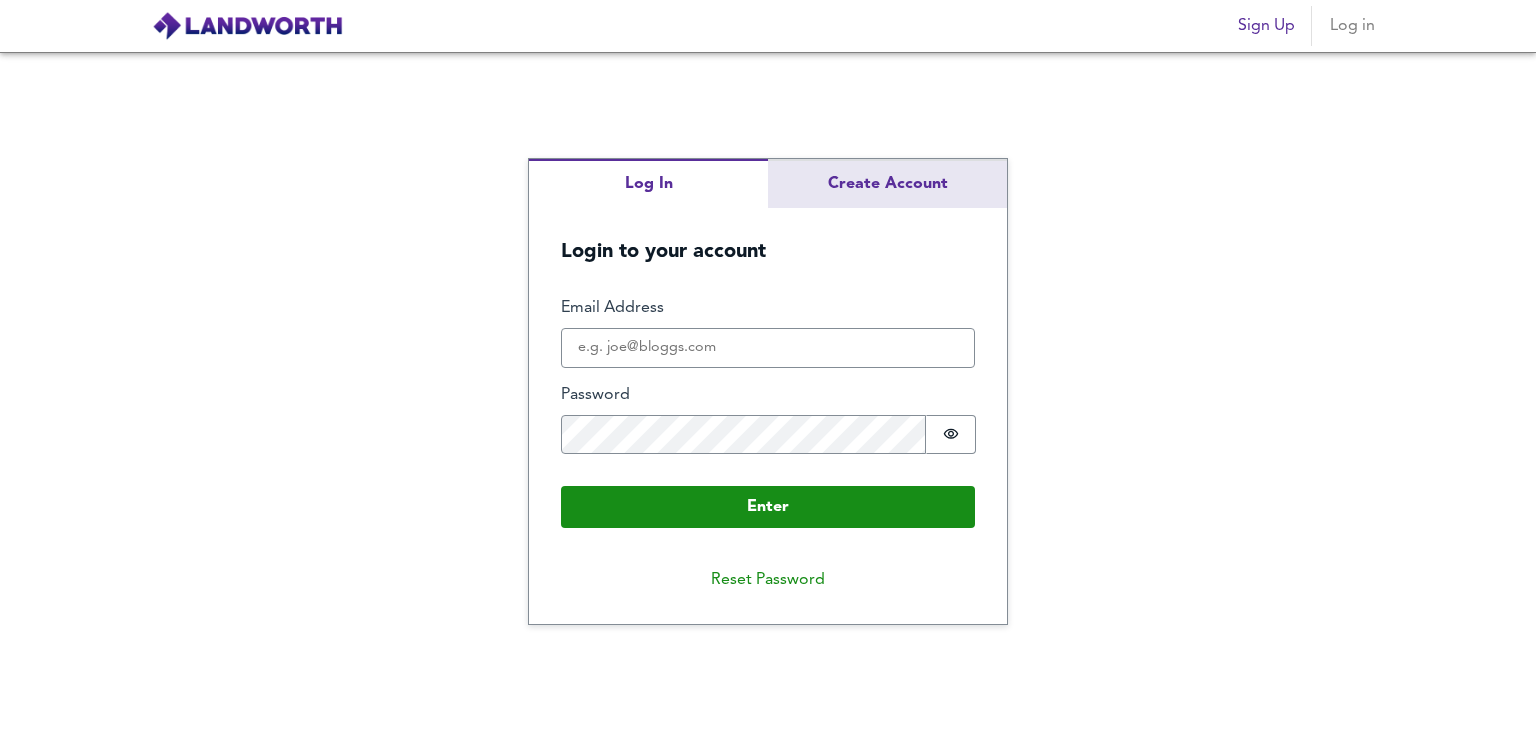 scroll, scrollTop: 0, scrollLeft: 0, axis: both 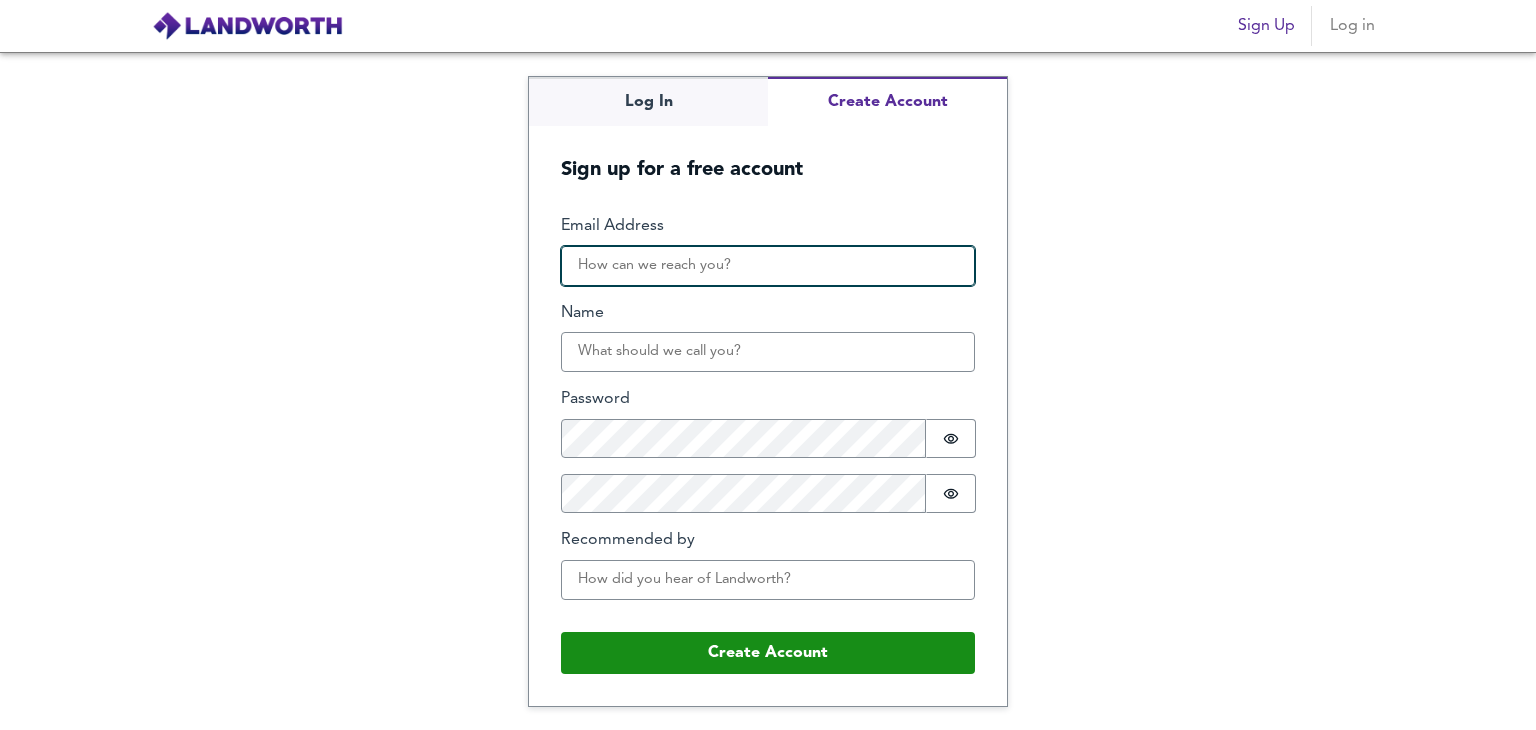 click on "Email Address" at bounding box center [768, 266] 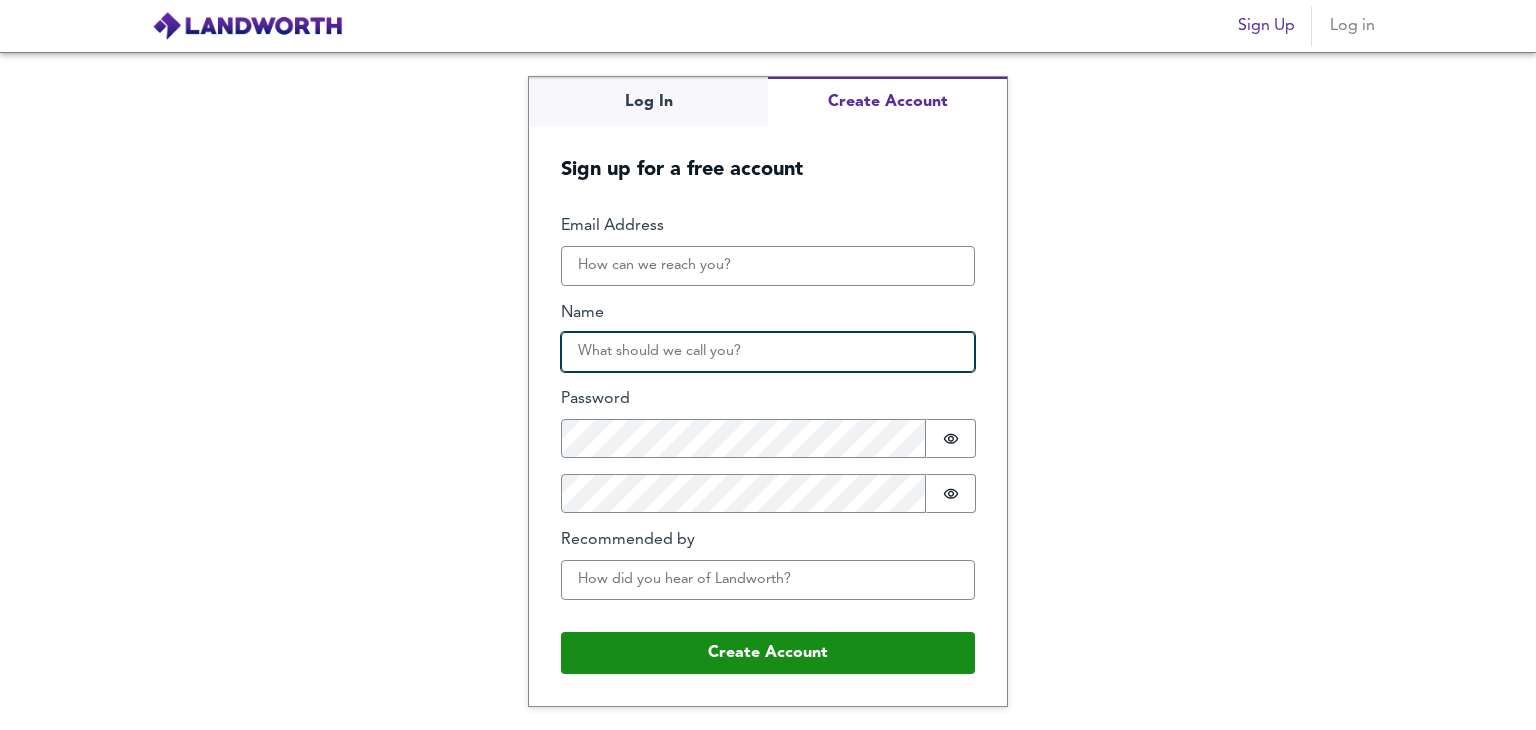 click on "Name" at bounding box center (768, 352) 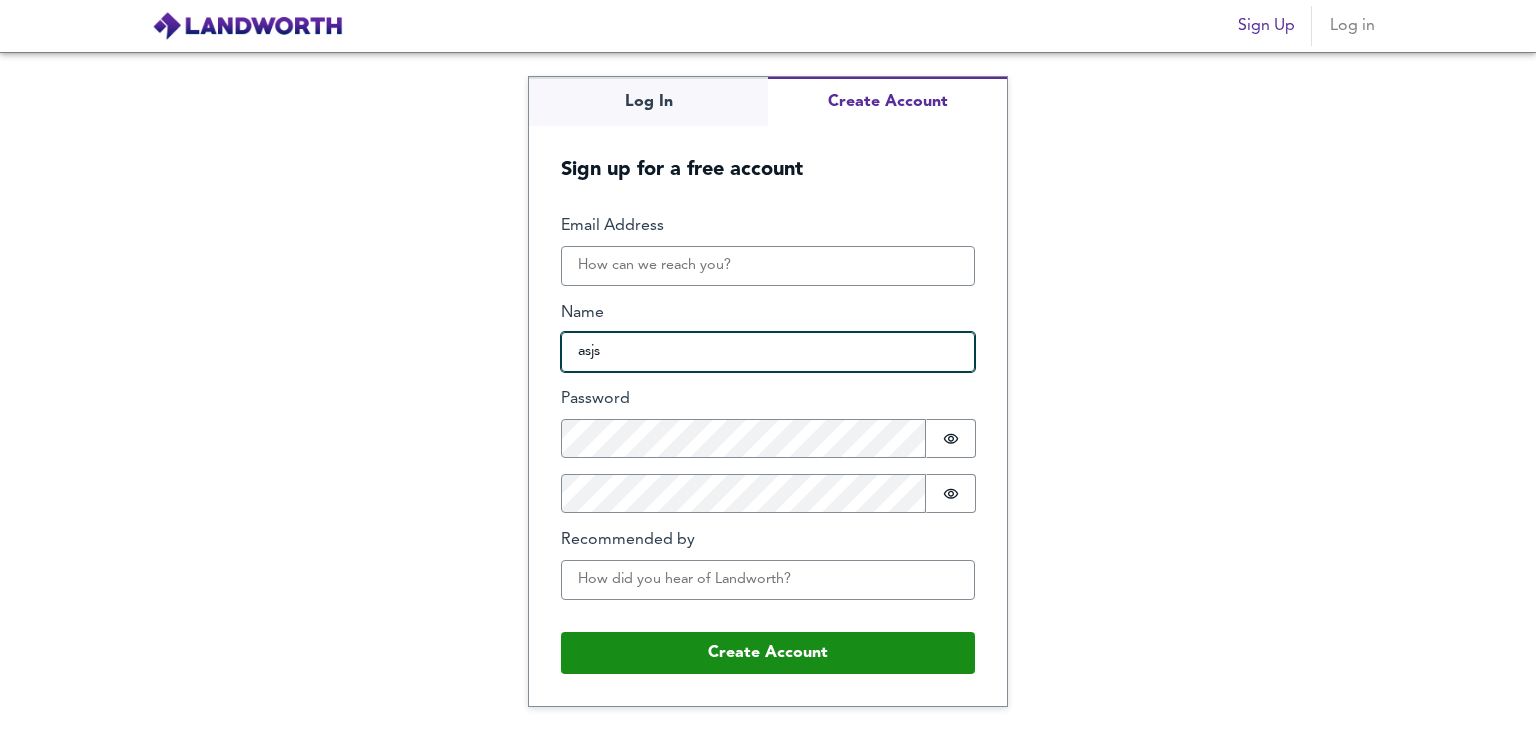 type on "asjs" 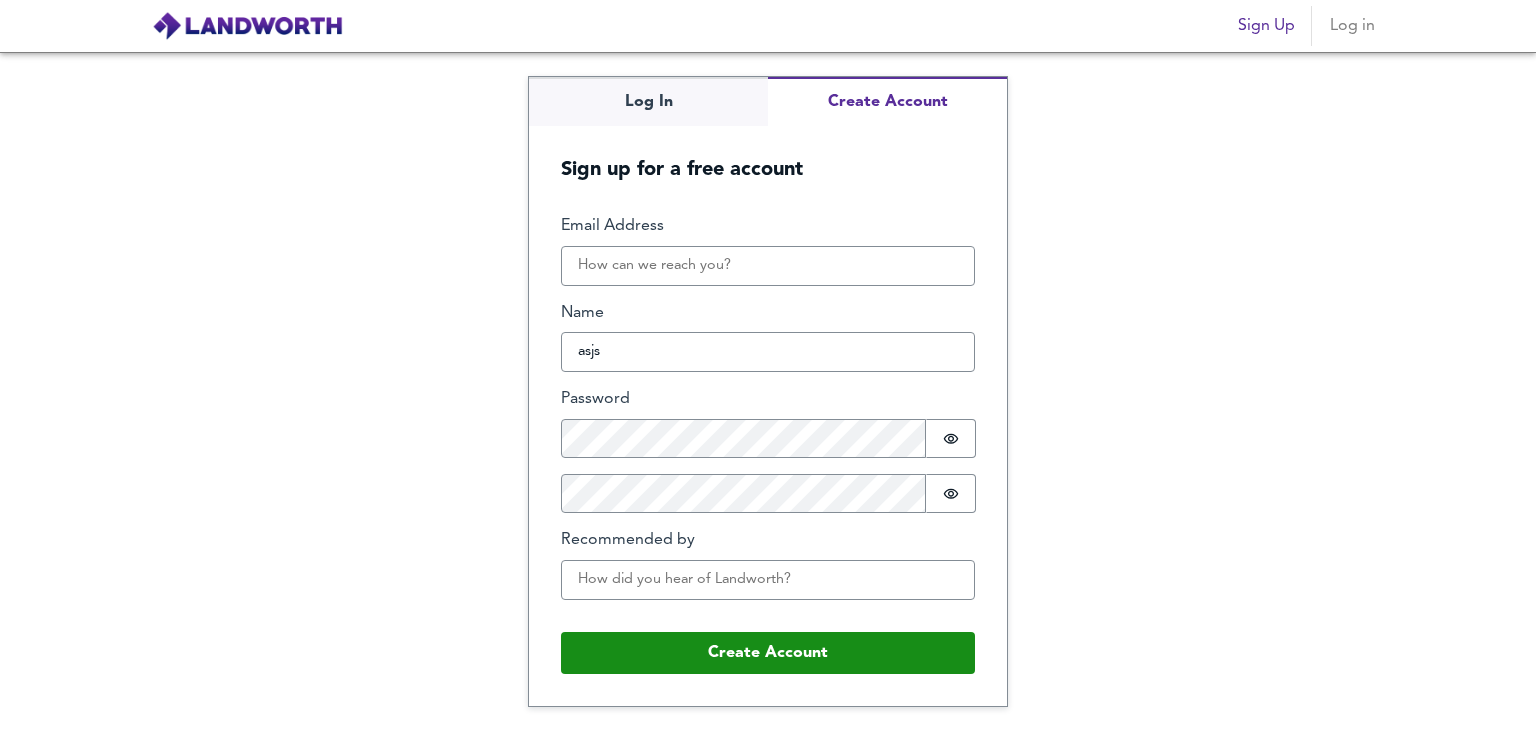 click on "Email Address Name asjs Password Password is hidden Confirm Password Password is hidden Recommended by Buffer" at bounding box center (768, 415) 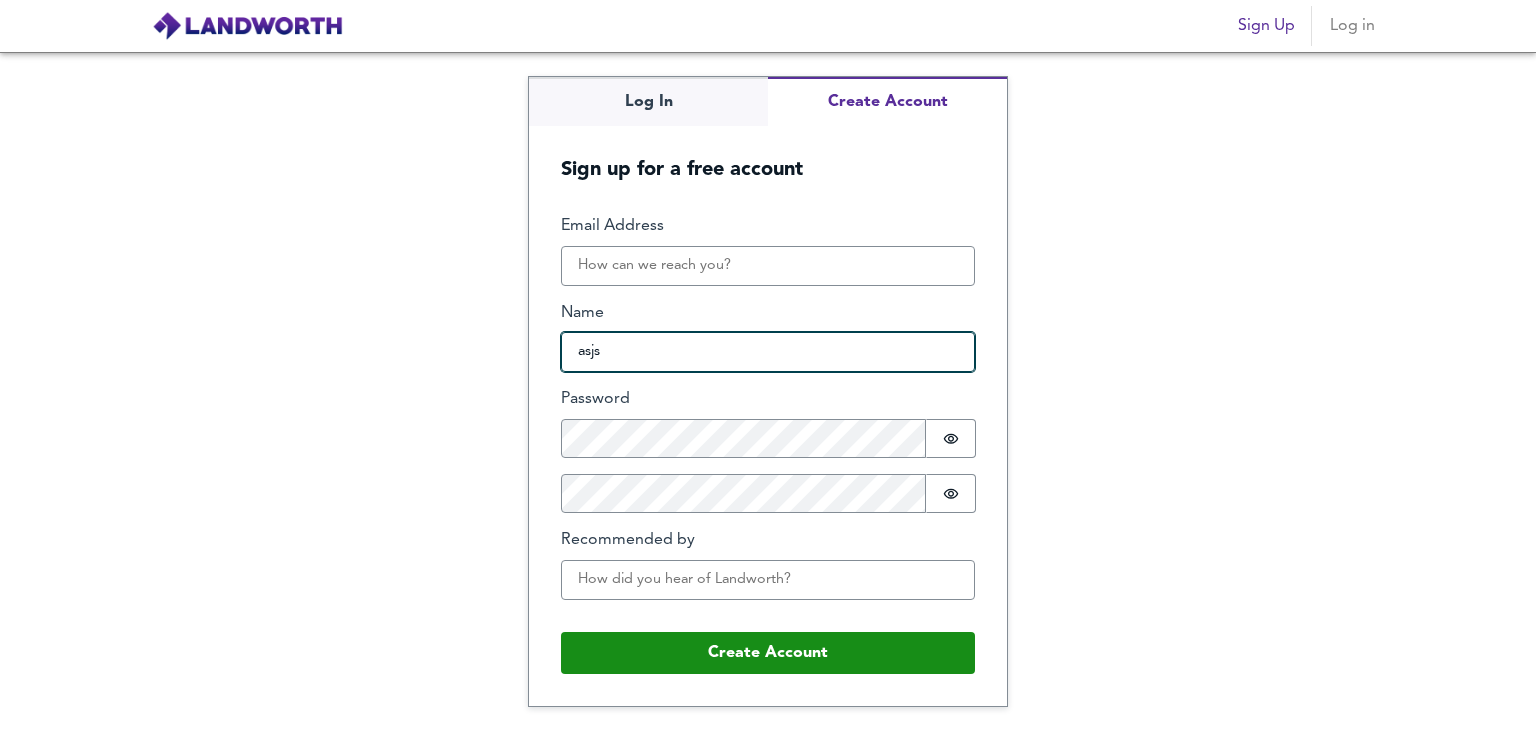 drag, startPoint x: 688, startPoint y: 348, endPoint x: 527, endPoint y: 371, distance: 162.63457 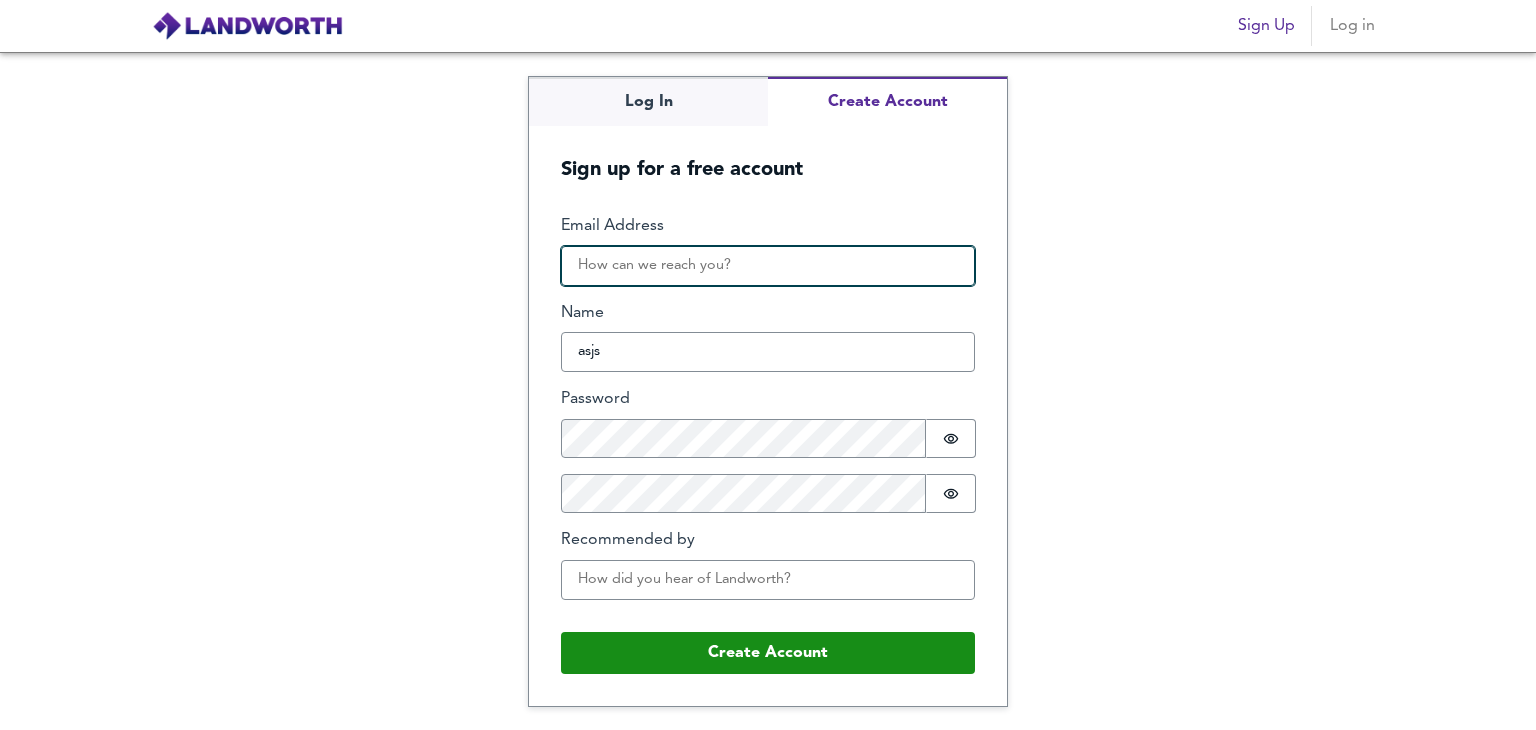 click on "Email Address" at bounding box center [768, 266] 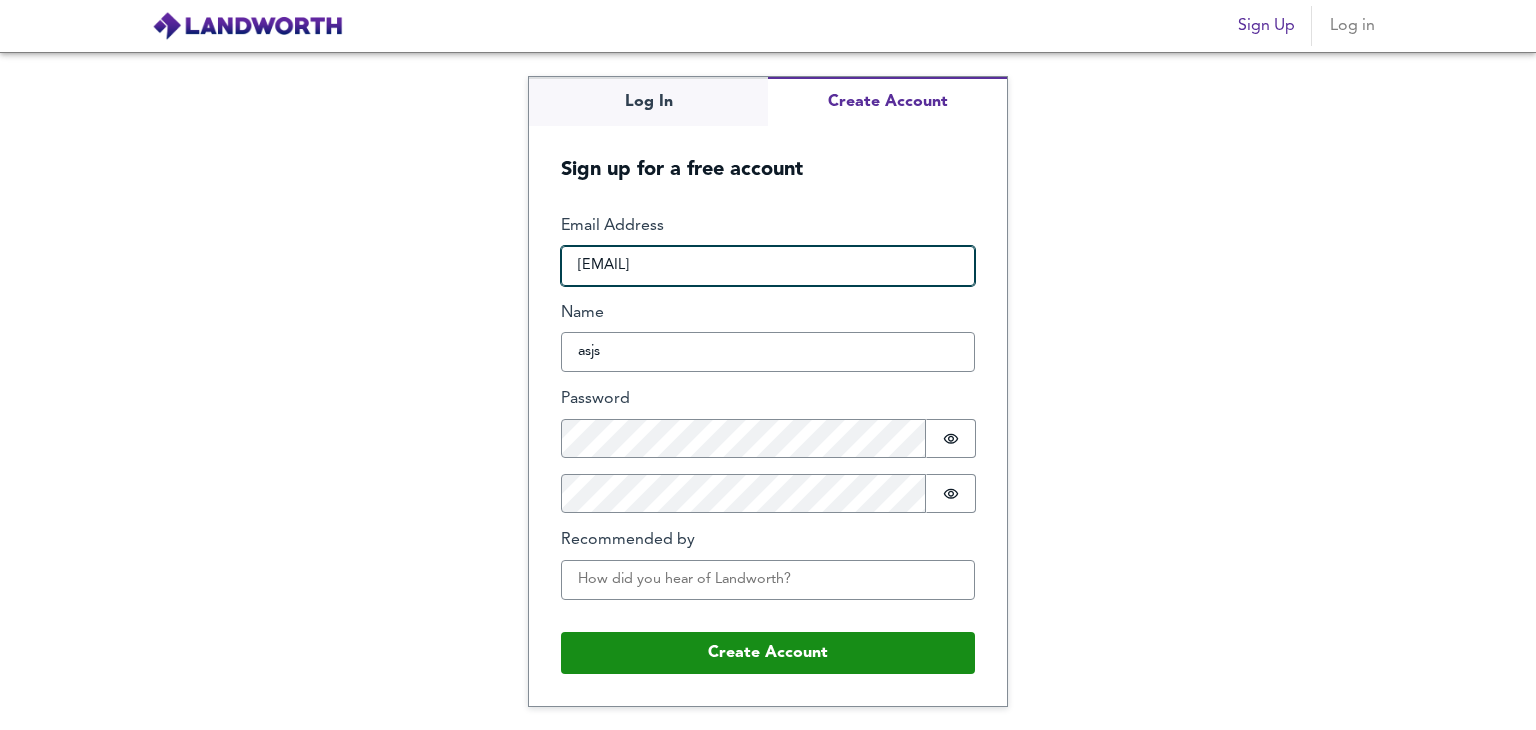 type on "zanu@mrotzis.com" 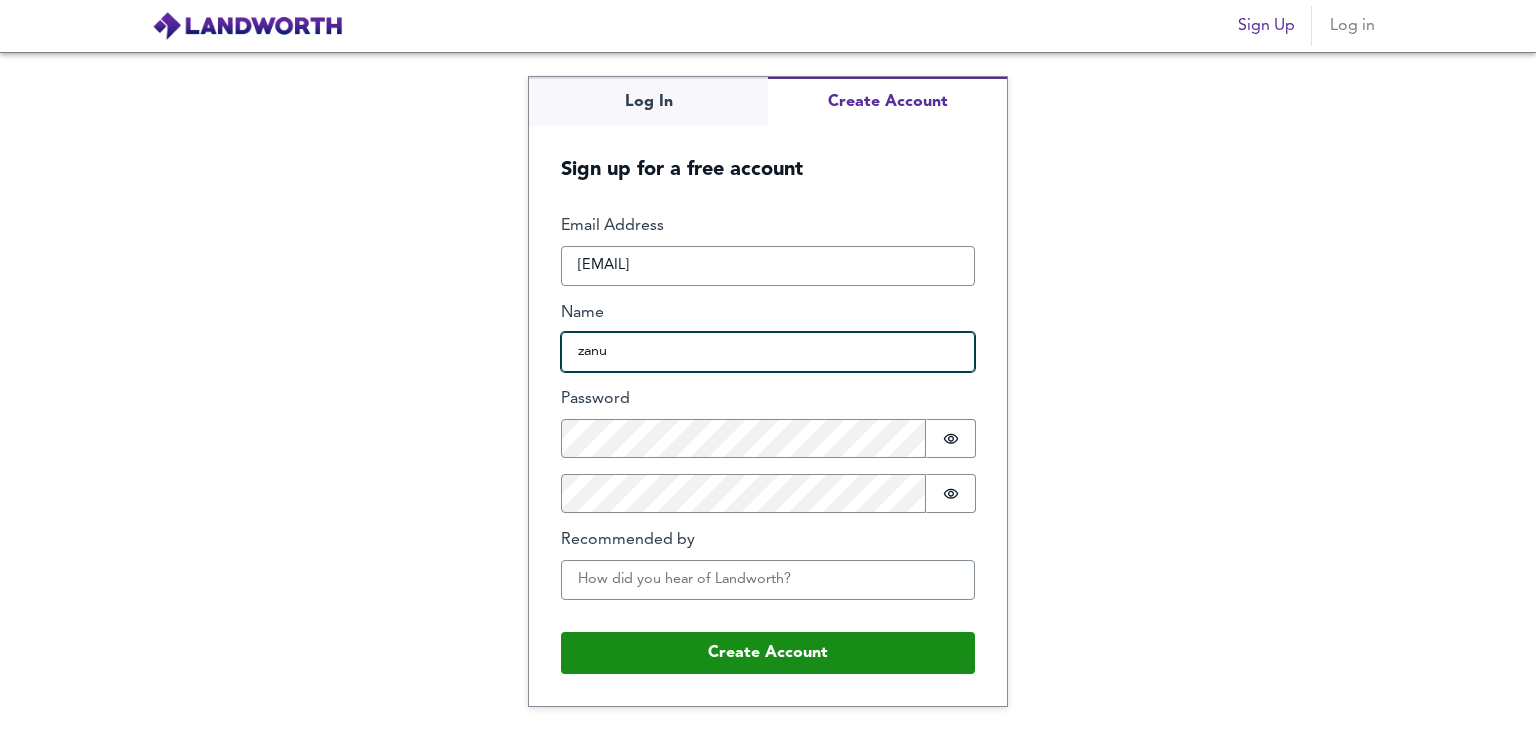 type on "zanu" 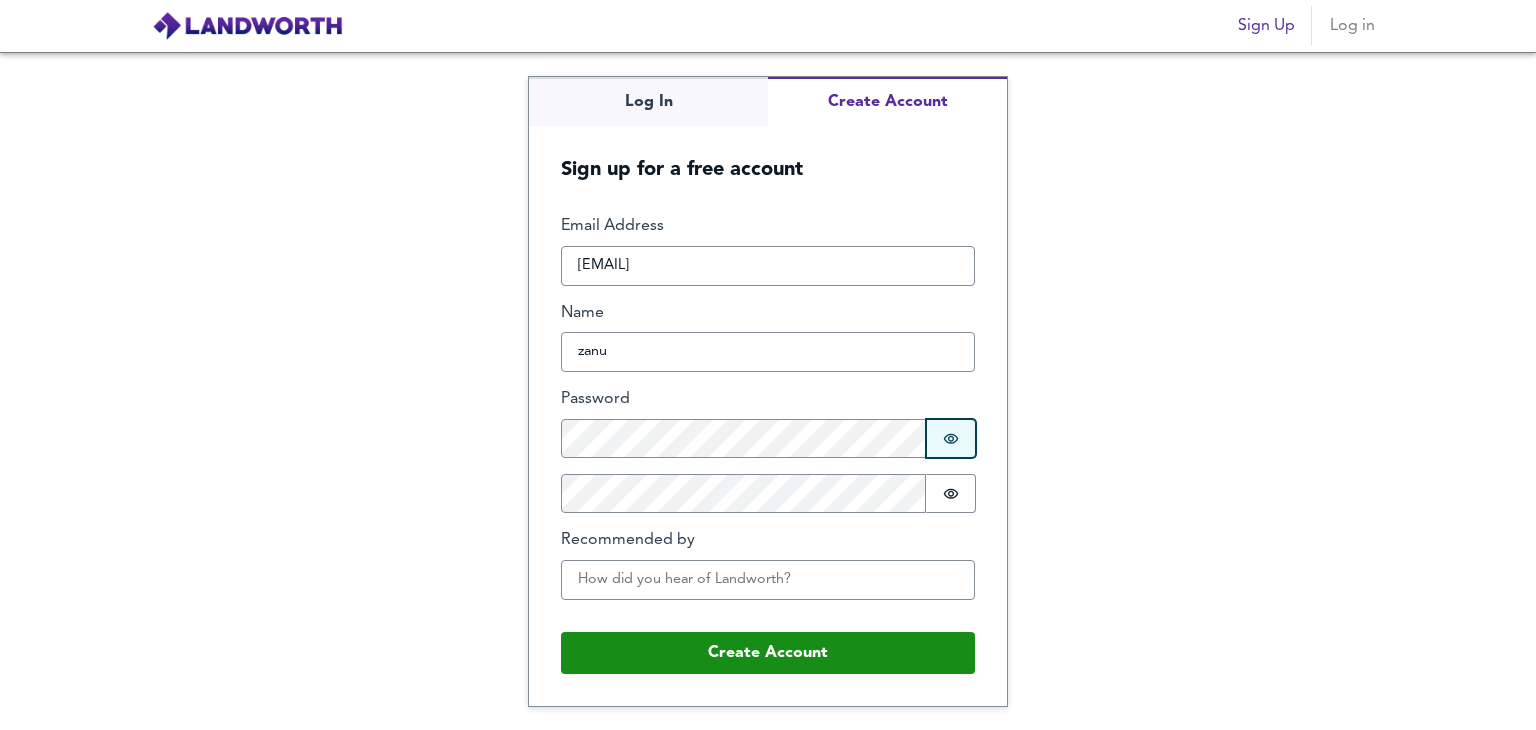 type 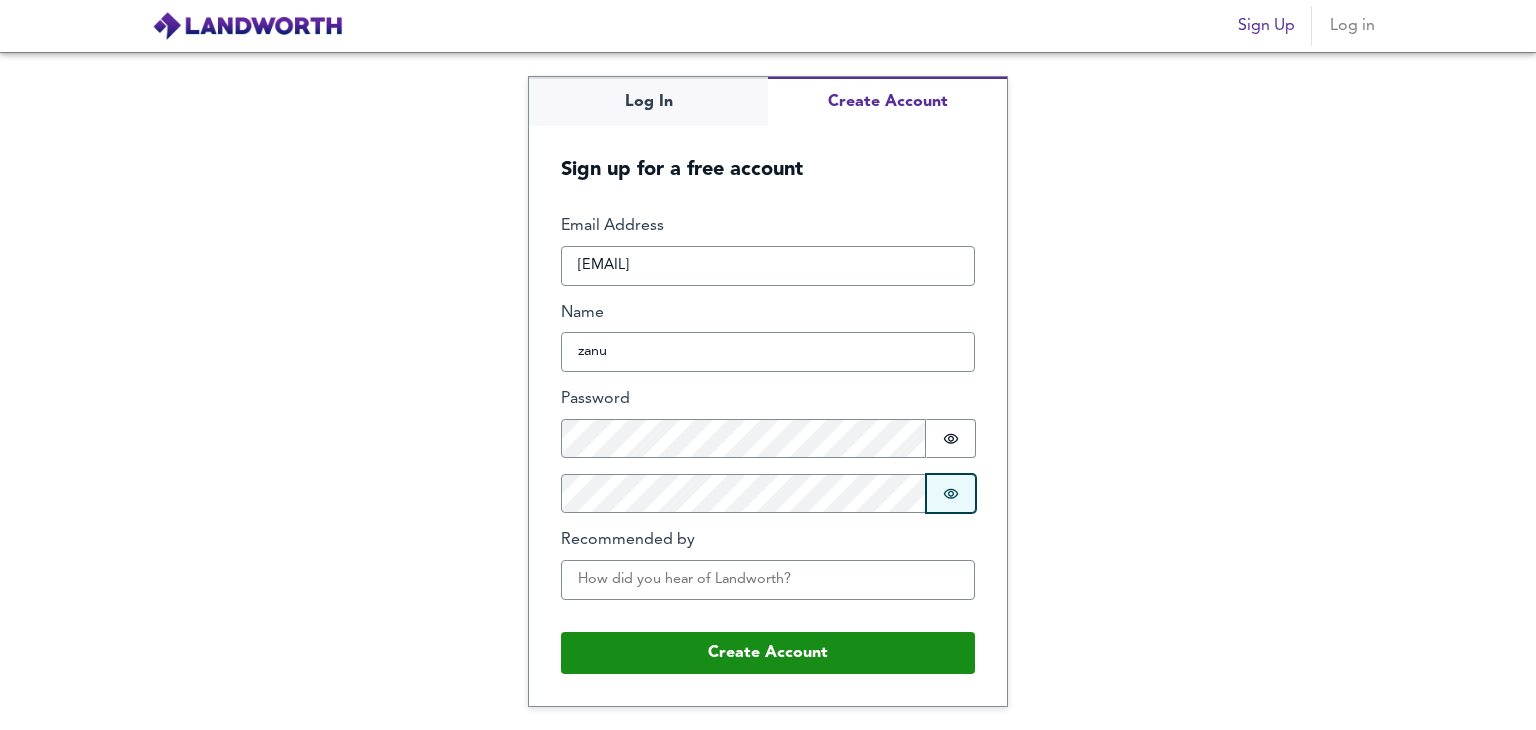 type 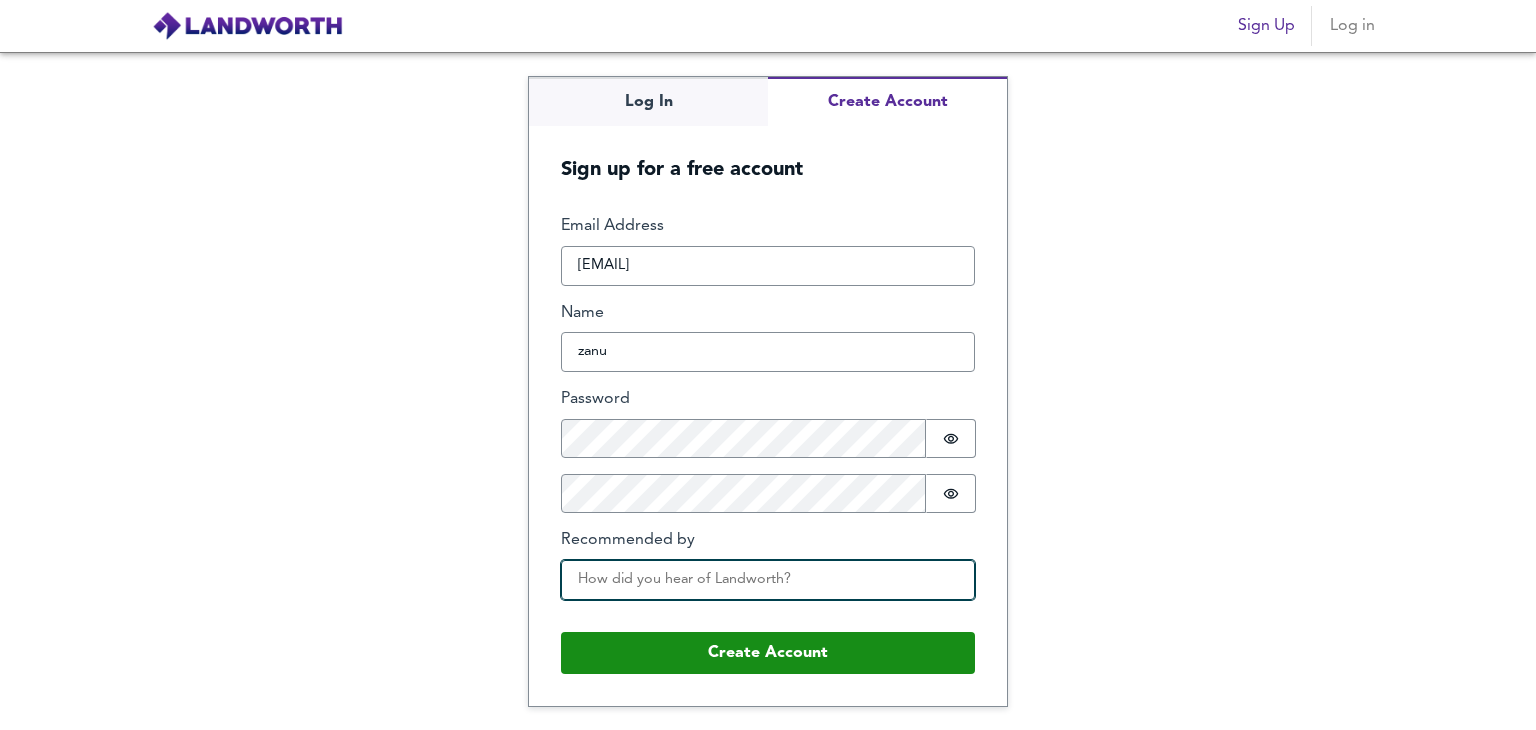click on "Recommended by" at bounding box center [768, 580] 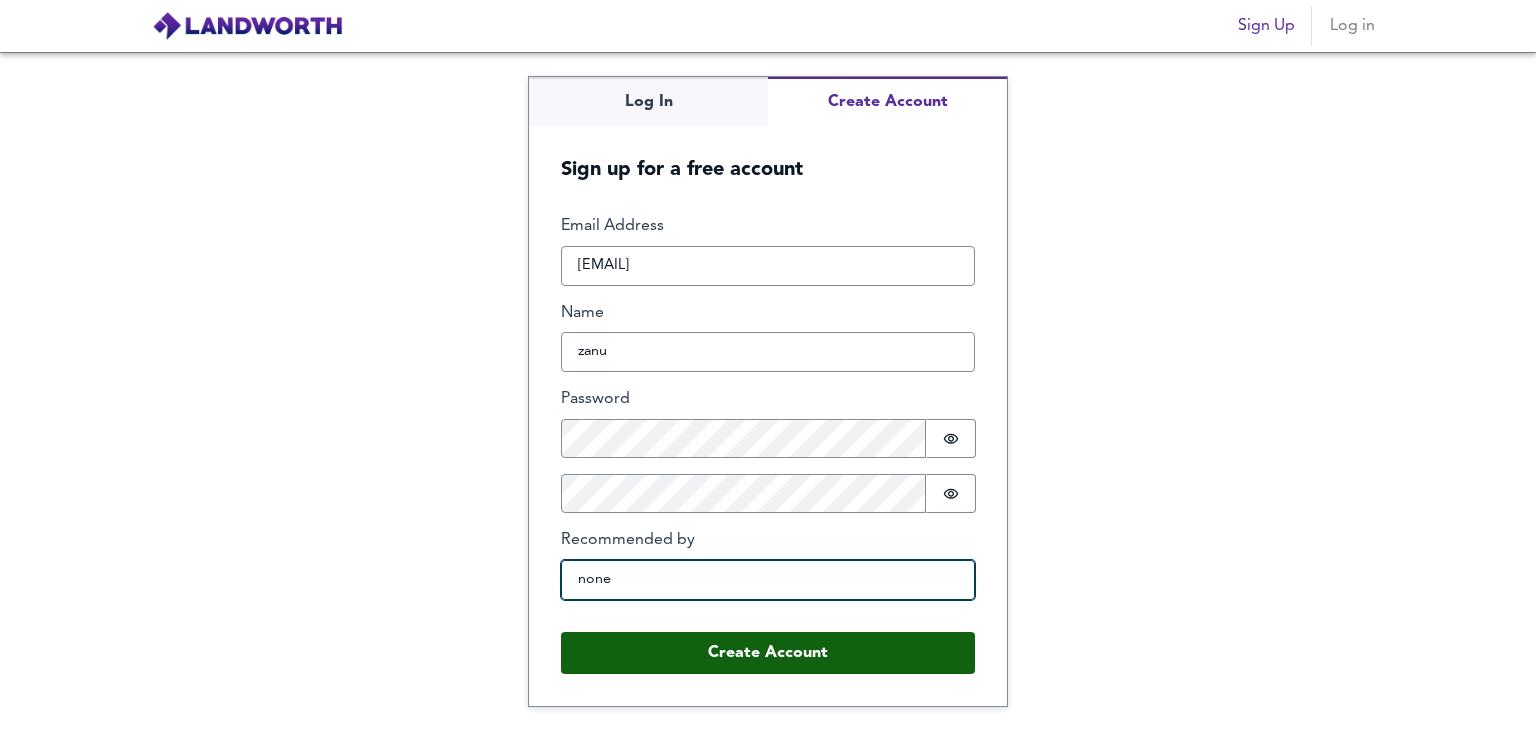 type on "none" 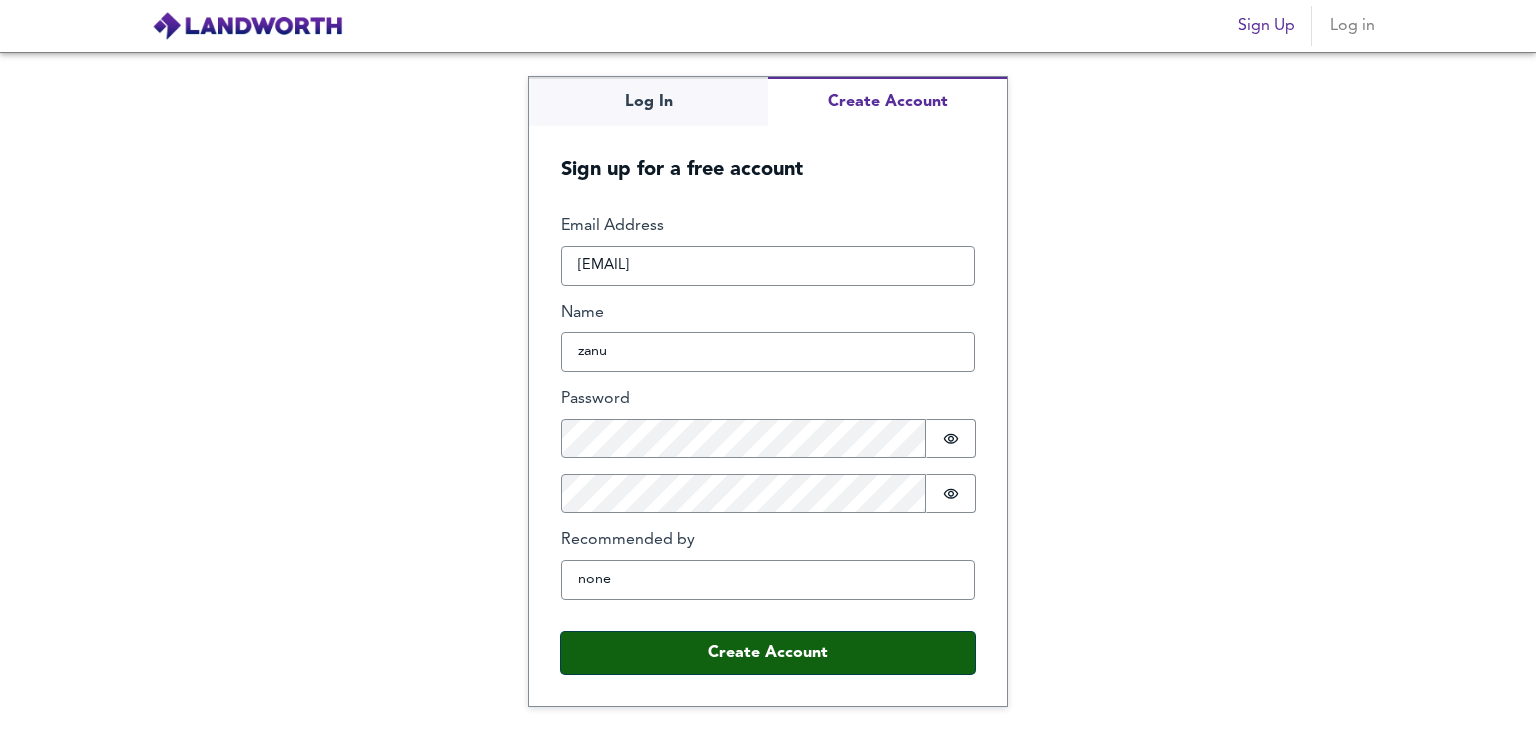 click on "Create Account" at bounding box center (768, 653) 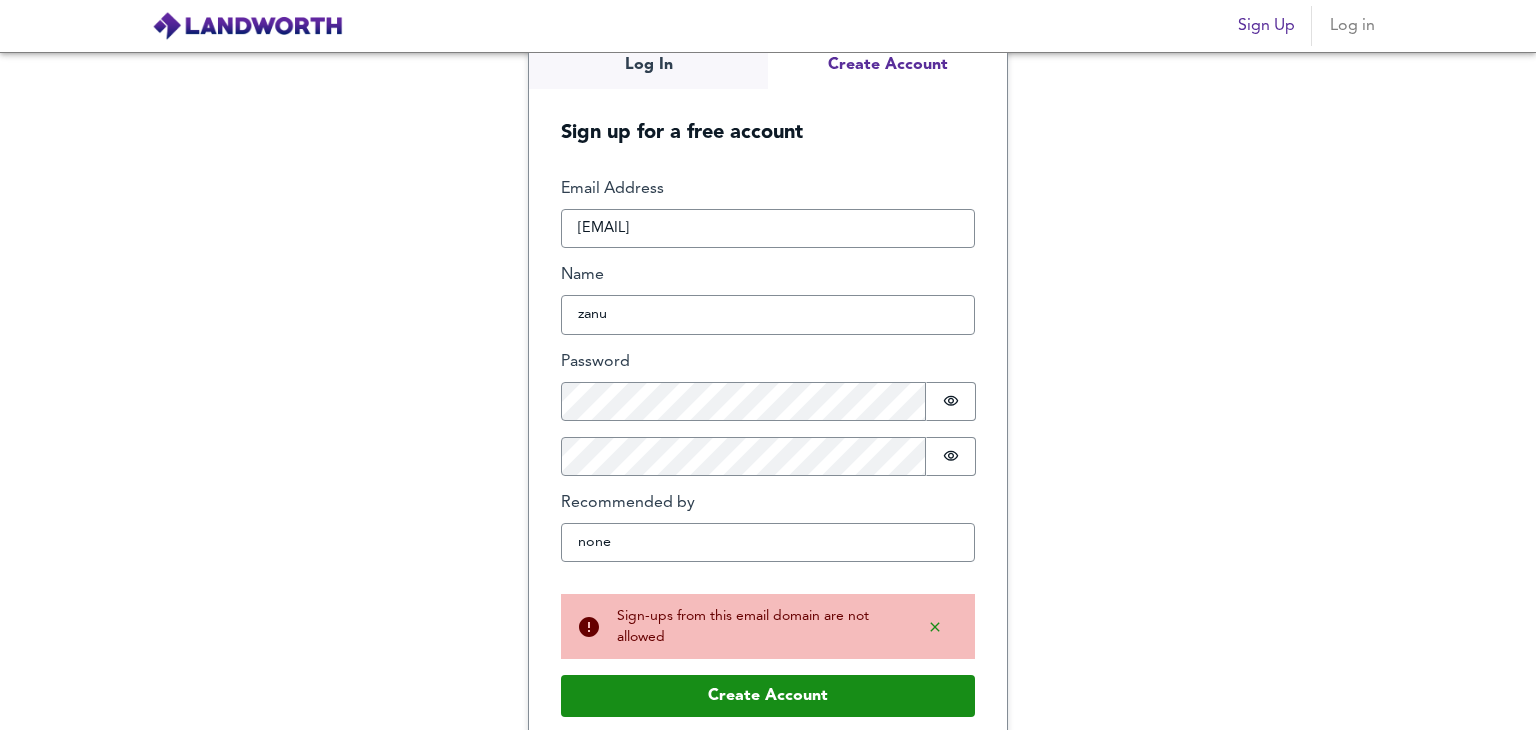 scroll, scrollTop: 31, scrollLeft: 0, axis: vertical 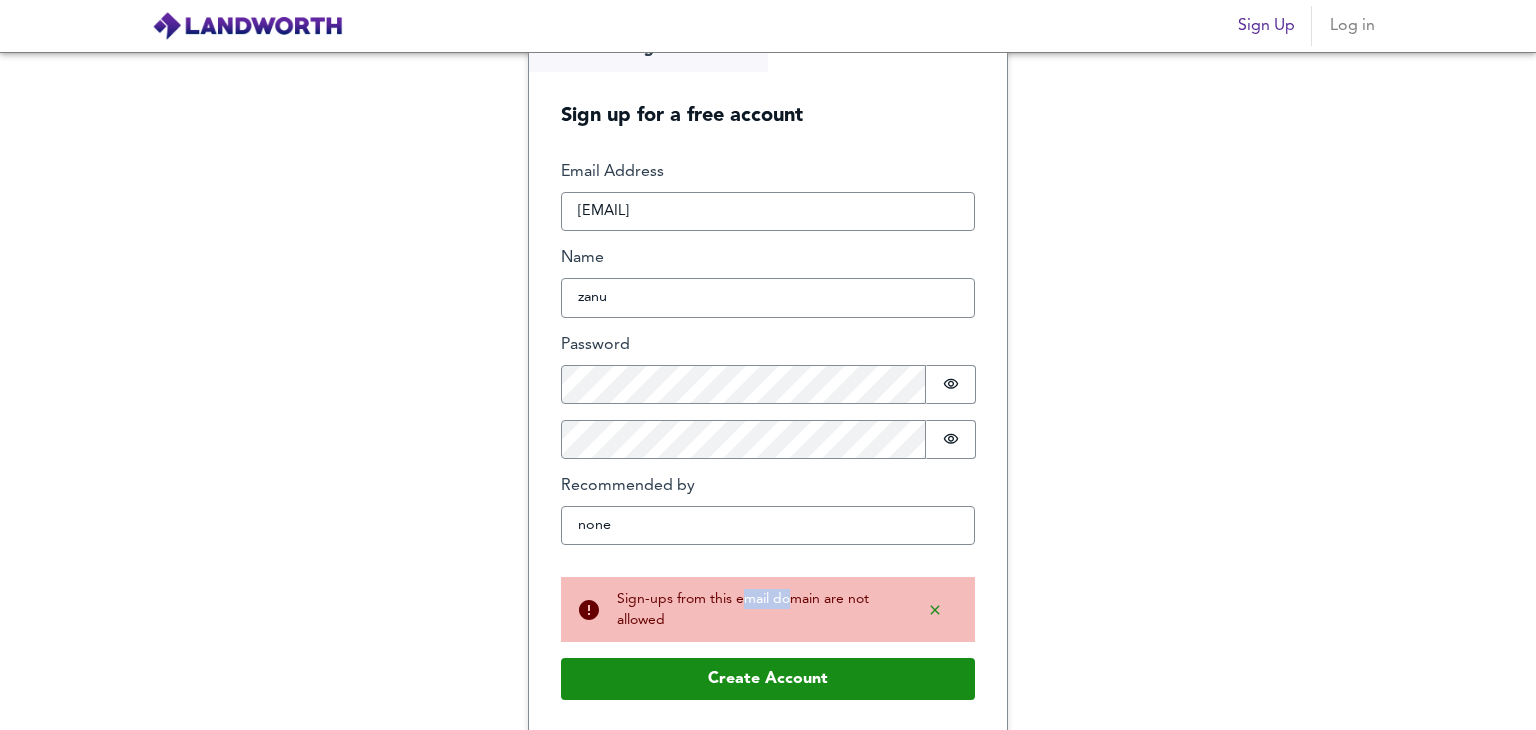 drag, startPoint x: 760, startPoint y: 595, endPoint x: 783, endPoint y: 596, distance: 23.021729 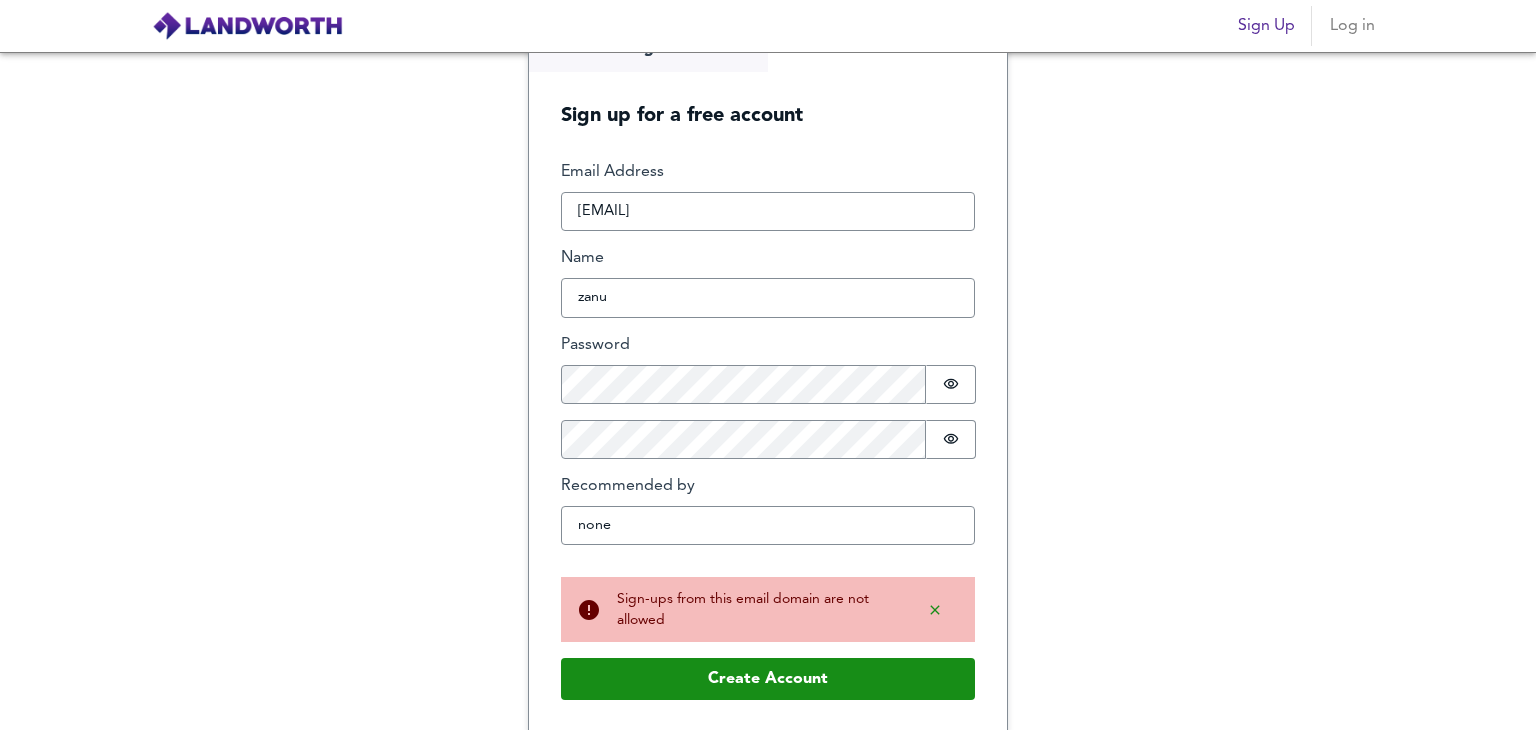 click on "Sign-ups from this email domain are not allowed" at bounding box center (756, 609) 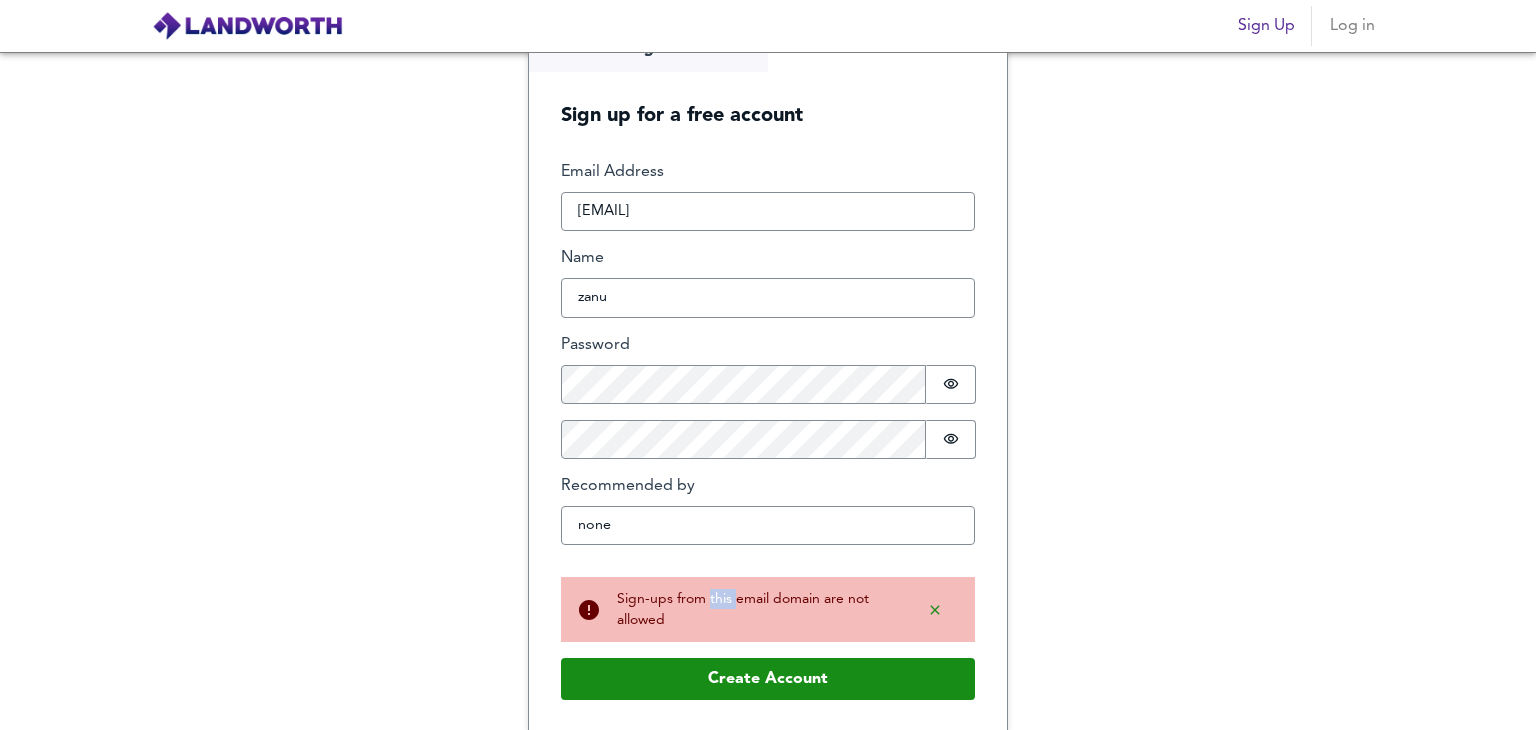 click on "Sign-ups from this email domain are not allowed" at bounding box center [756, 609] 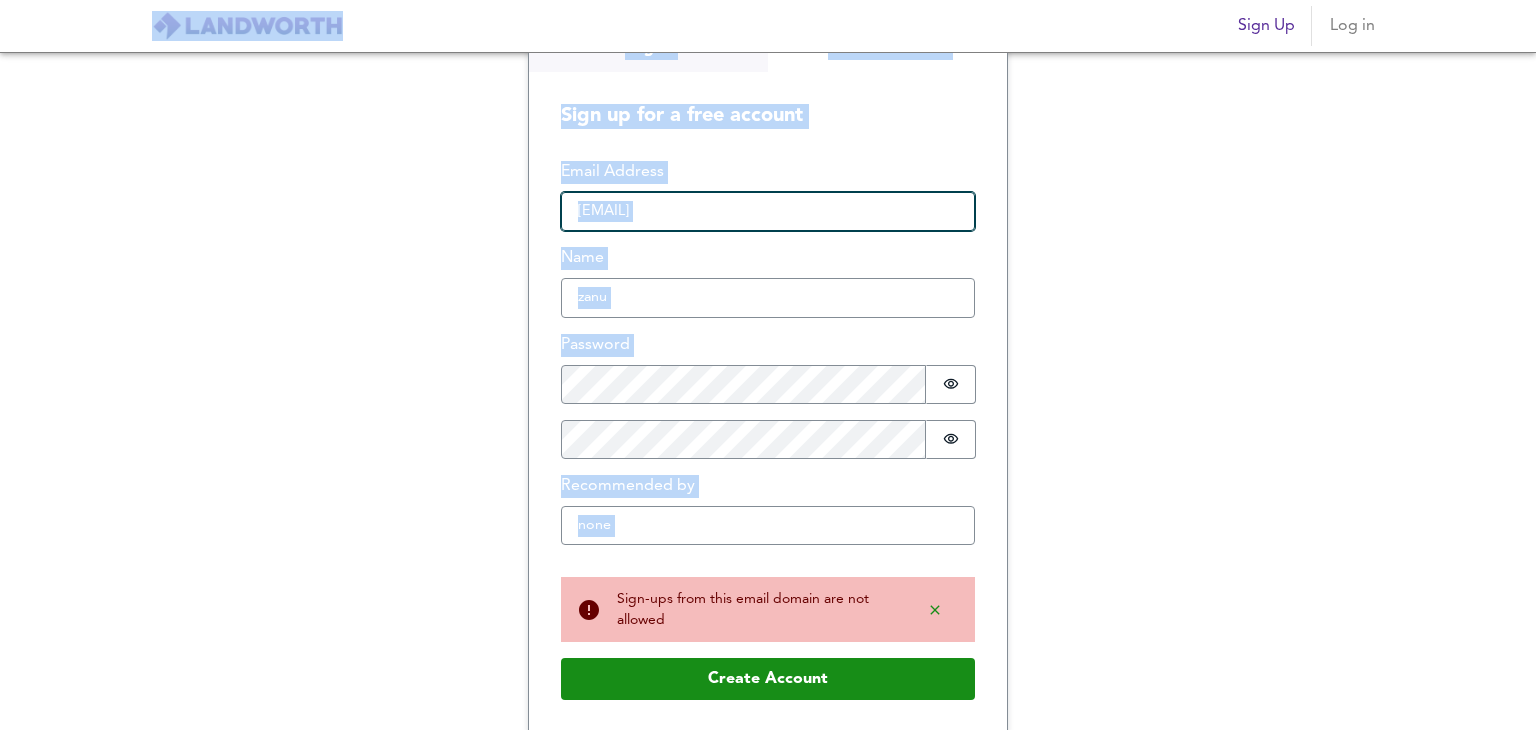 click on "zanu@mrotzis.com" at bounding box center [768, 212] 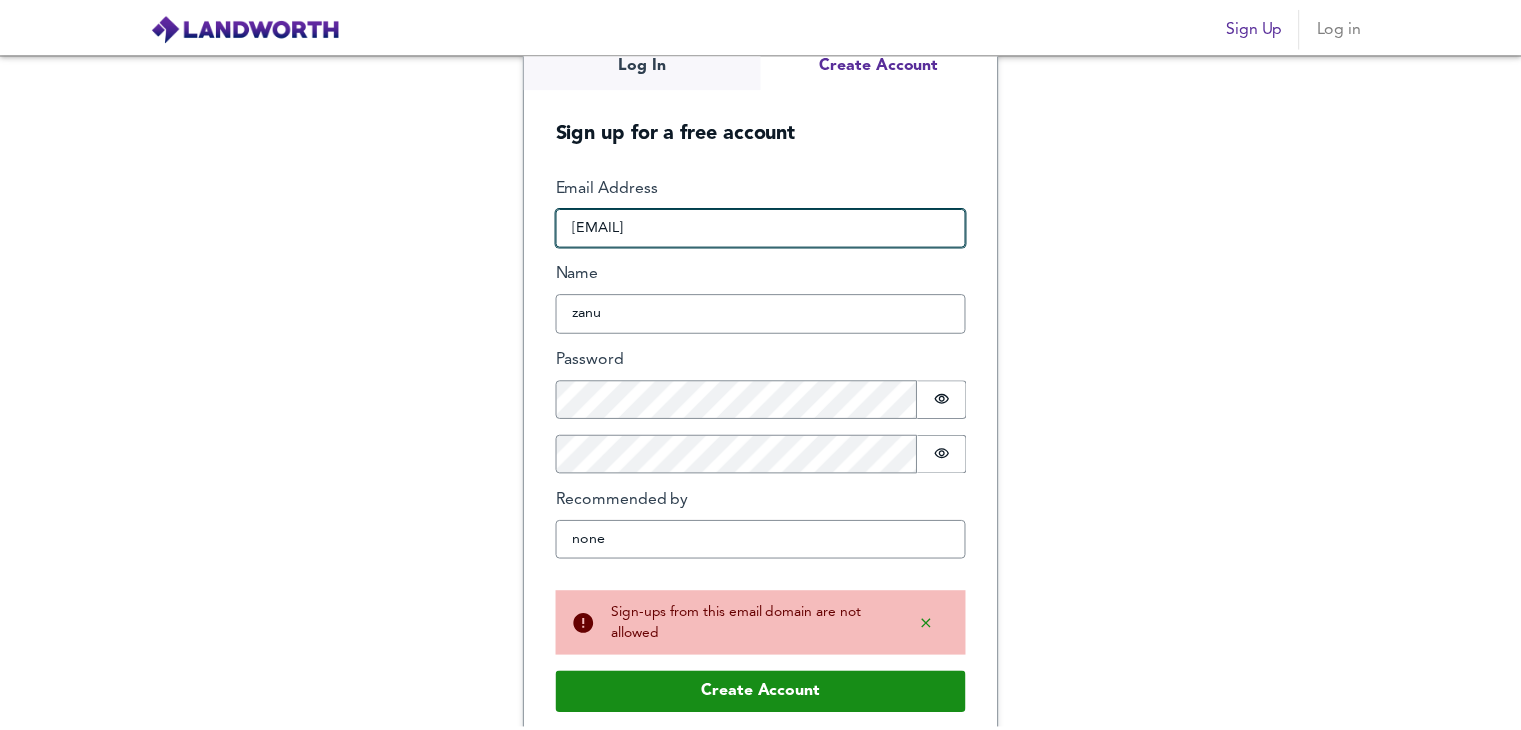 scroll, scrollTop: 0, scrollLeft: 0, axis: both 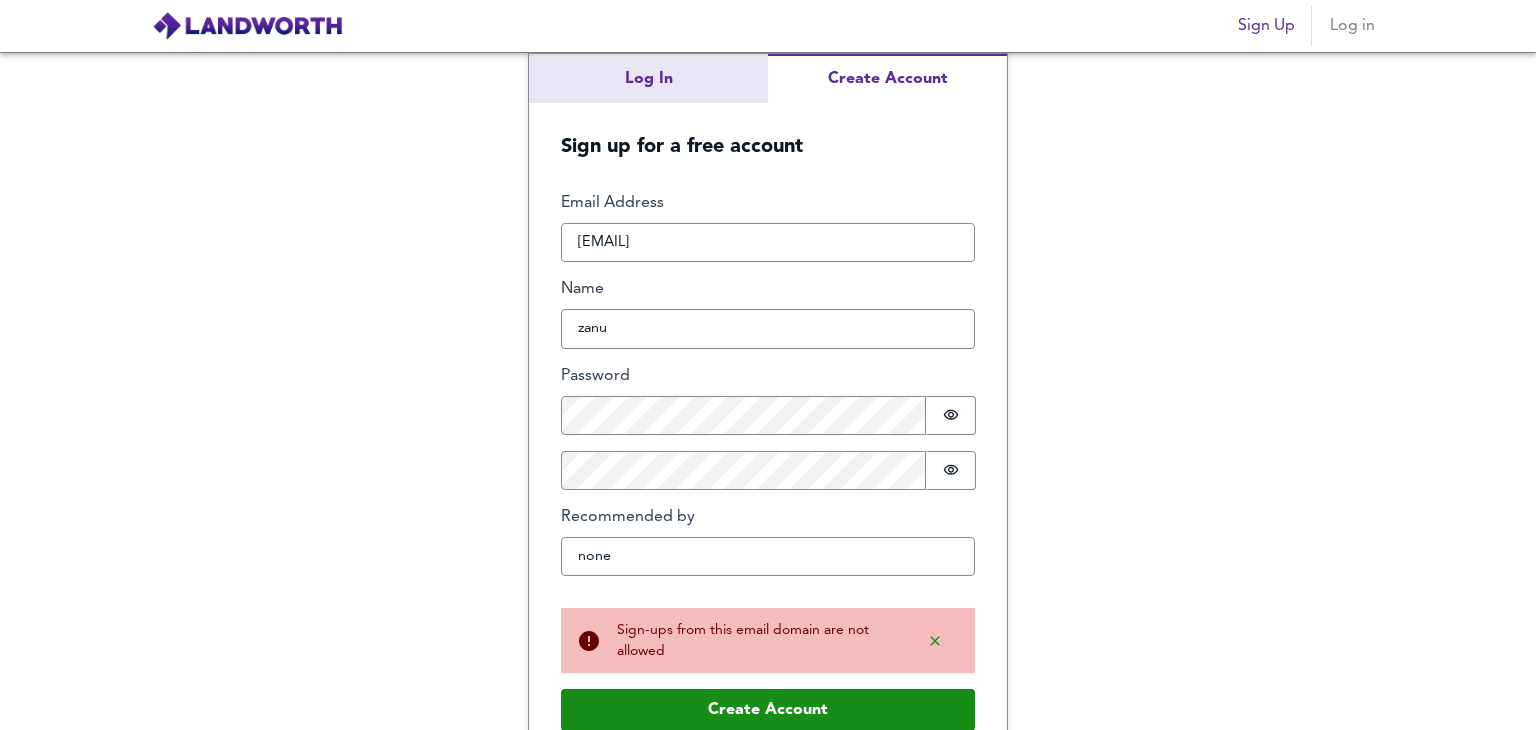 click on "Log In Create Account Sign up for a free account Email Address zanu@mrotzis.com Name zanu Password Password is hidden Confirm Password Password is hidden Recommended by none Buffer Sign-ups from this email domain are not allowed Create Account" at bounding box center [768, 391] 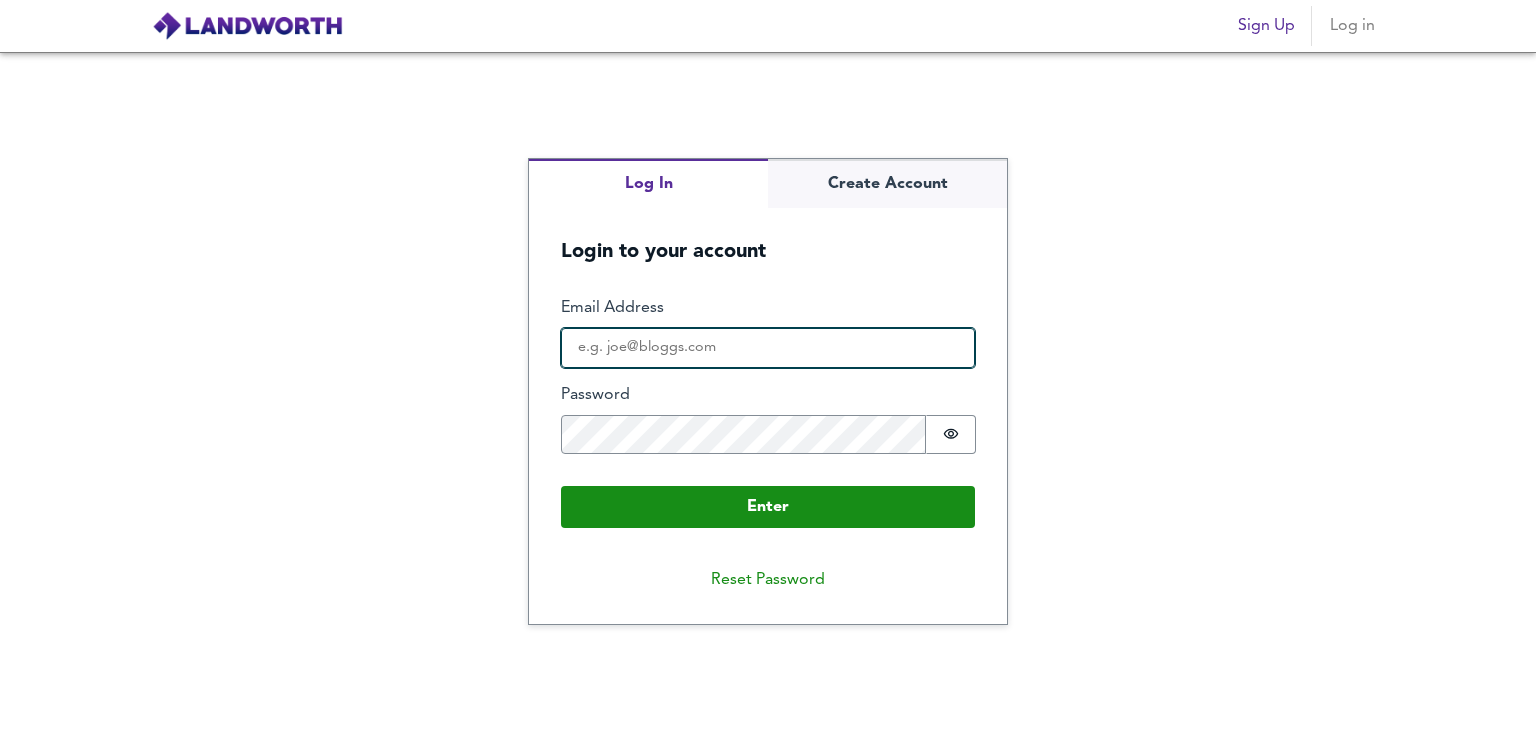 click on "Email Address" at bounding box center (768, 348) 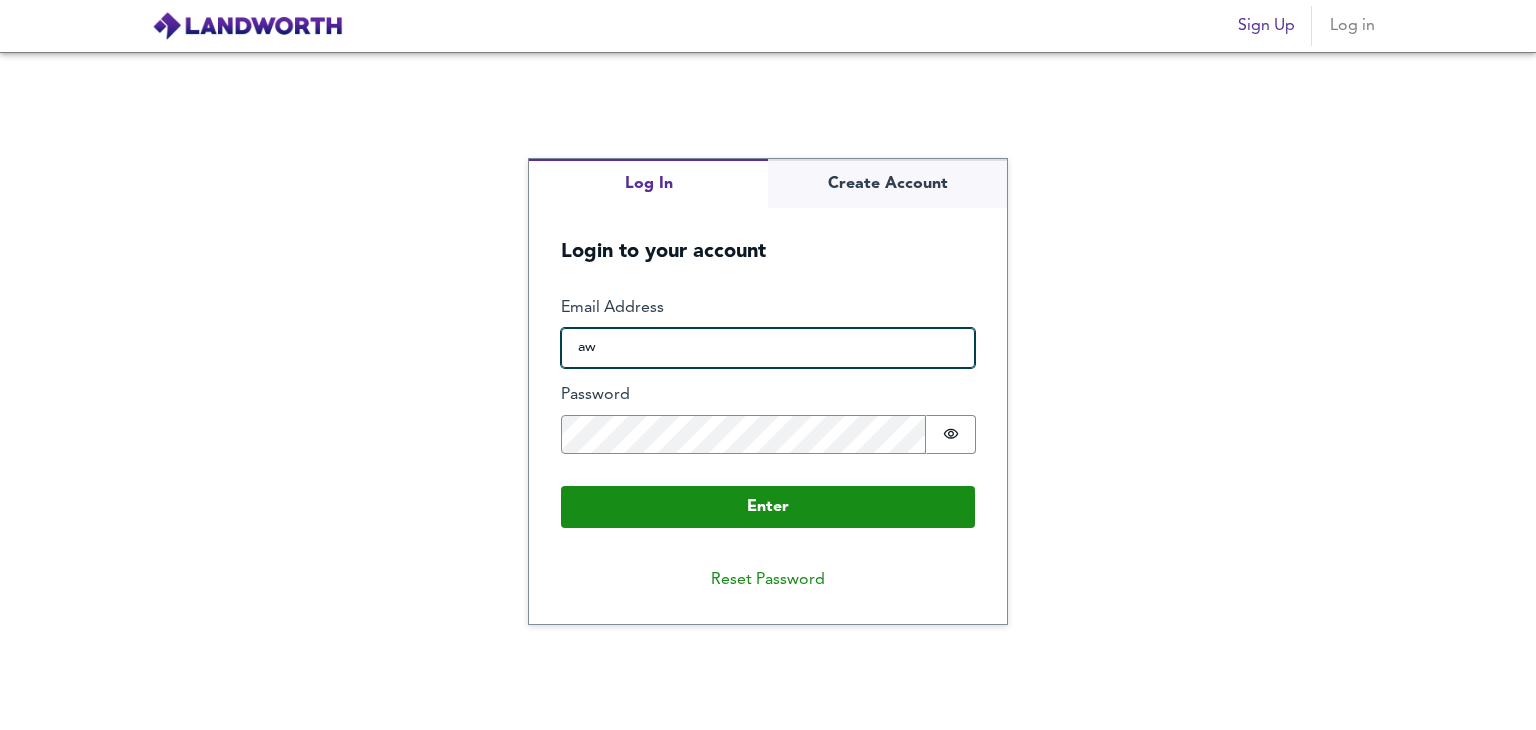 type on "a" 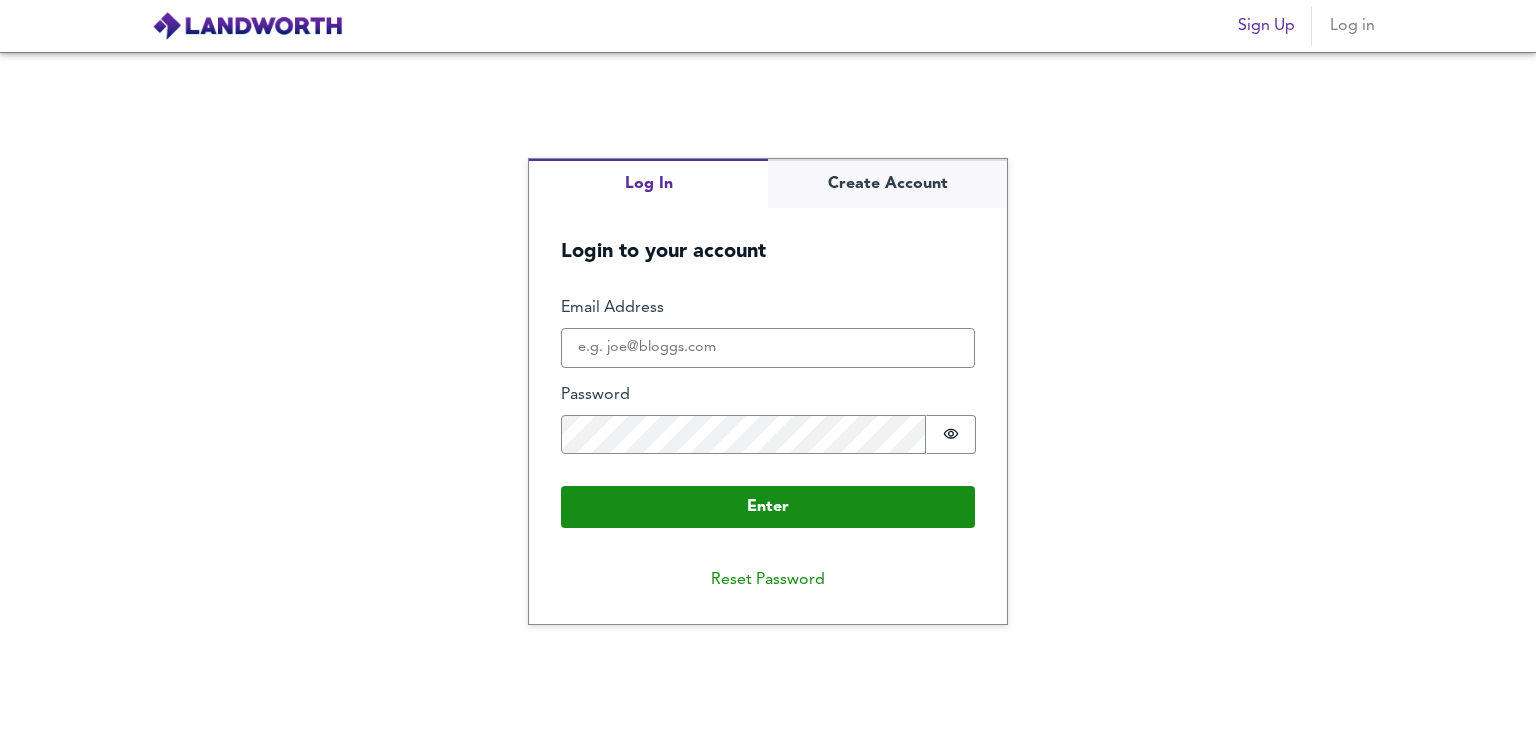 click on "Log In Create Account Login to your account Enter Email Address Password Password is hidden Buffer Enter Reset Password" at bounding box center (768, 391) 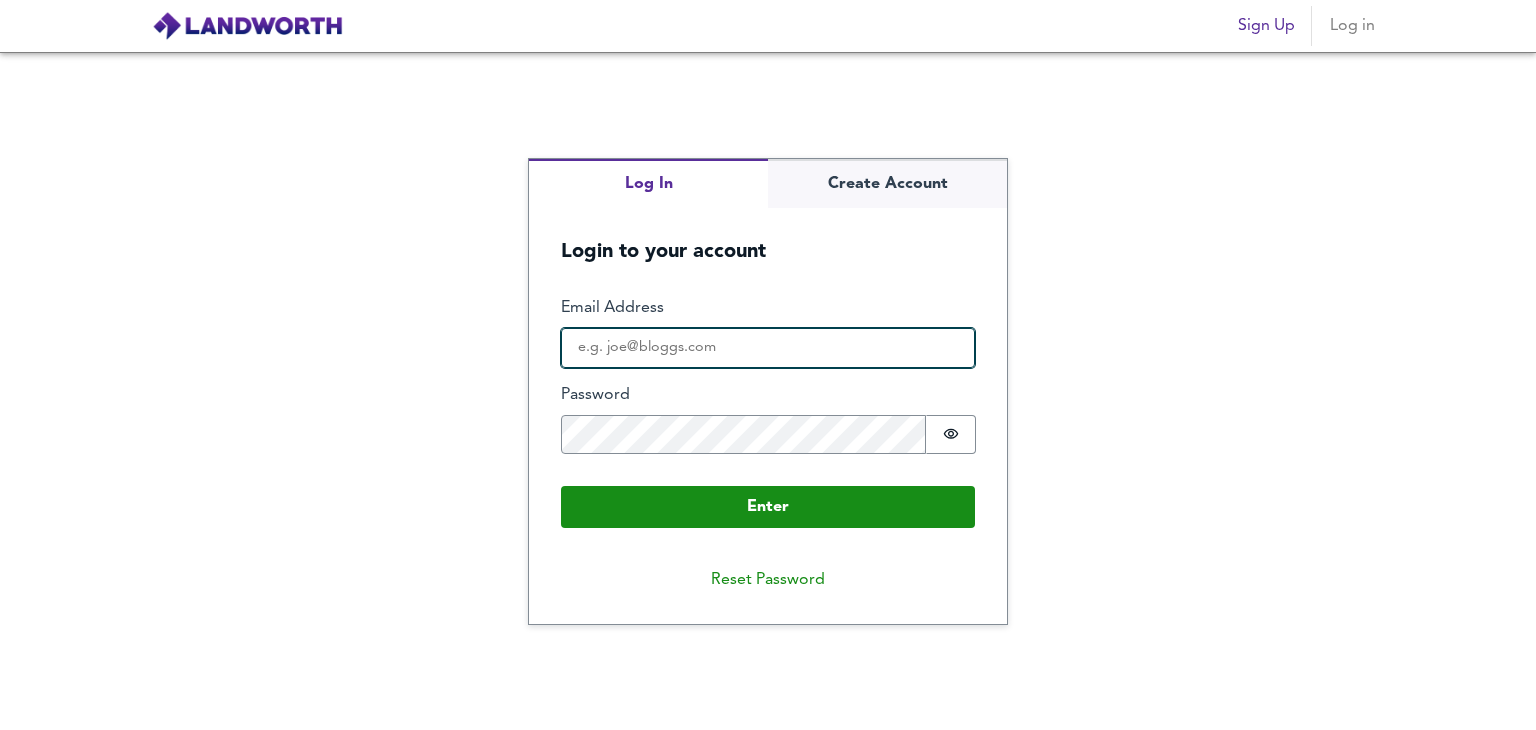 click on "Email Address" at bounding box center (768, 348) 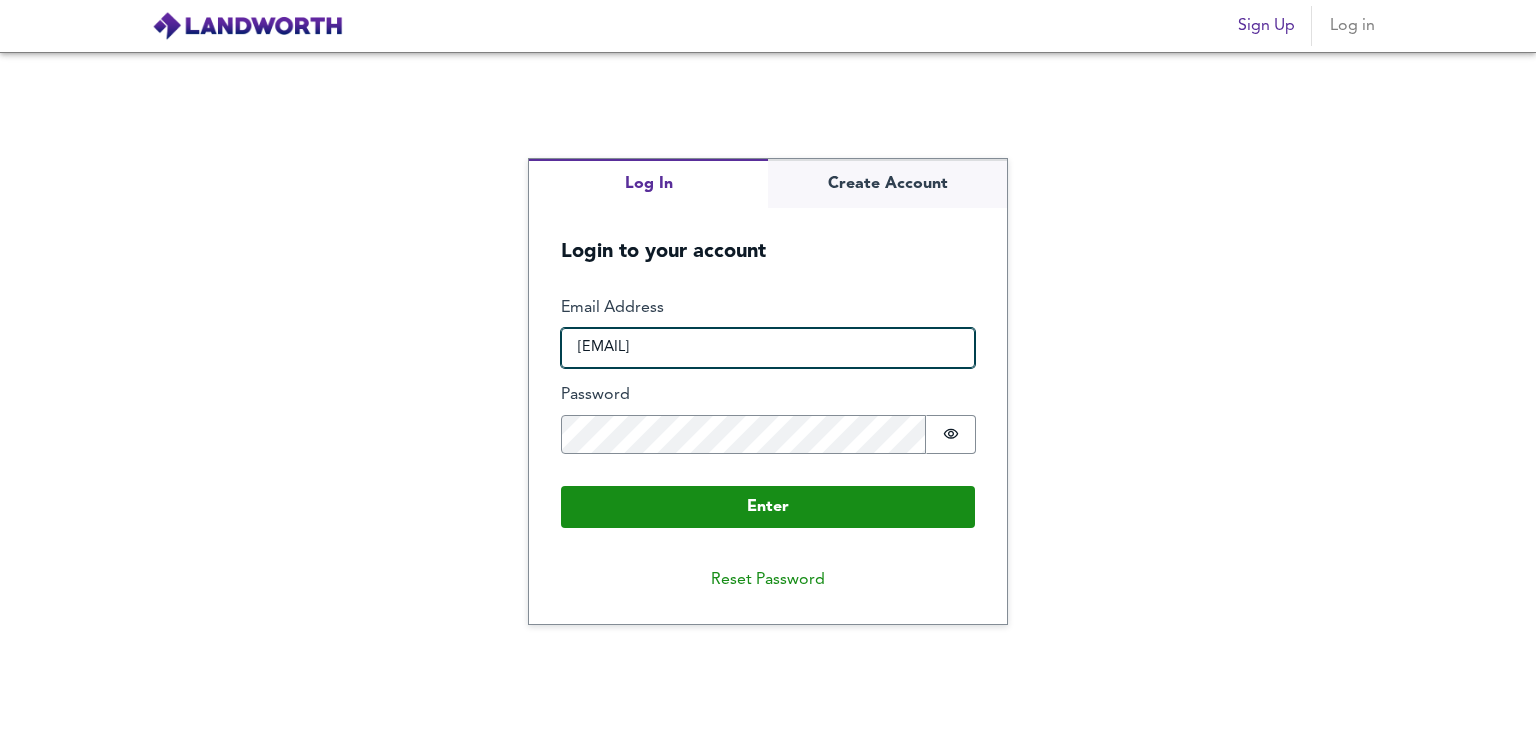 drag, startPoint x: 740, startPoint y: 342, endPoint x: 374, endPoint y: 353, distance: 366.16525 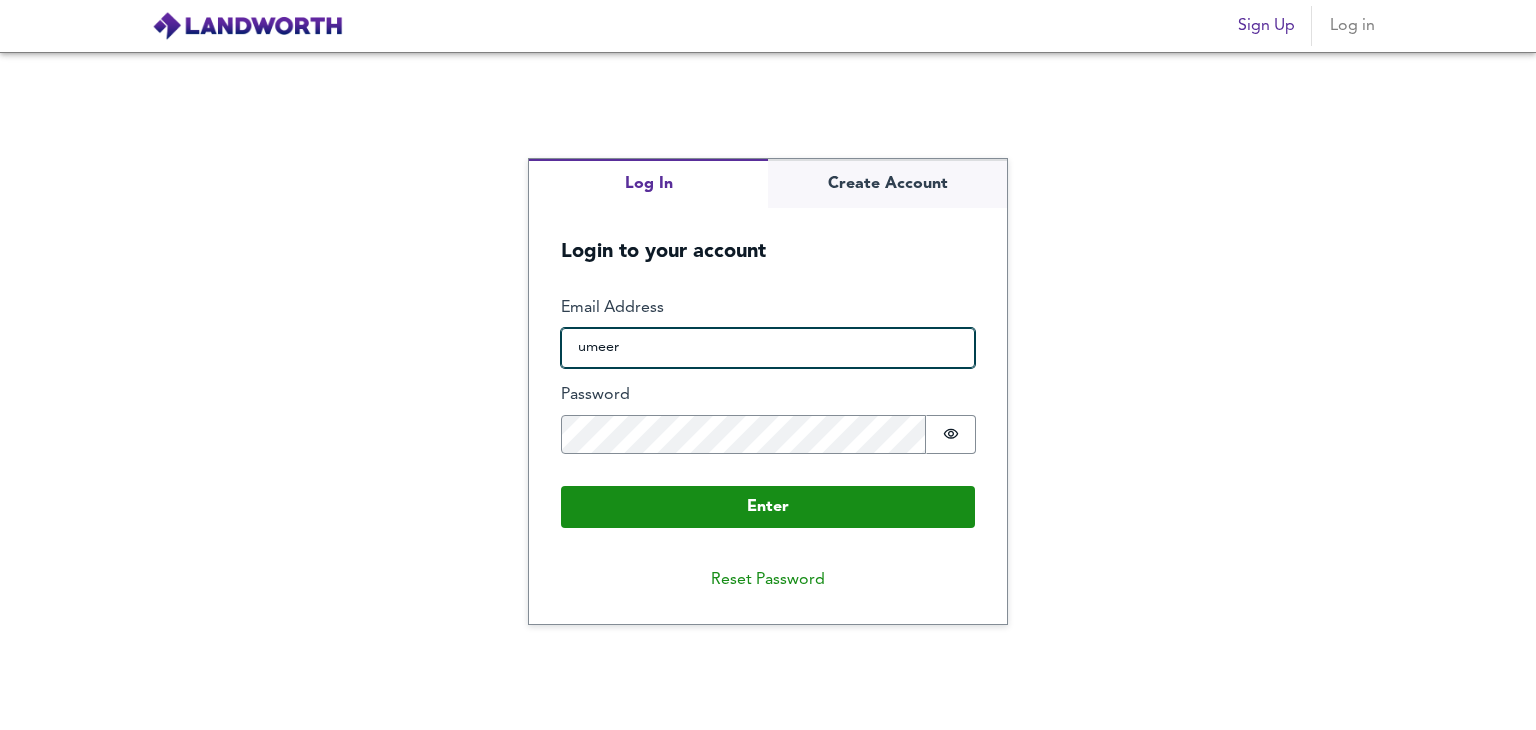 type on "umeerk44@gmail.com" 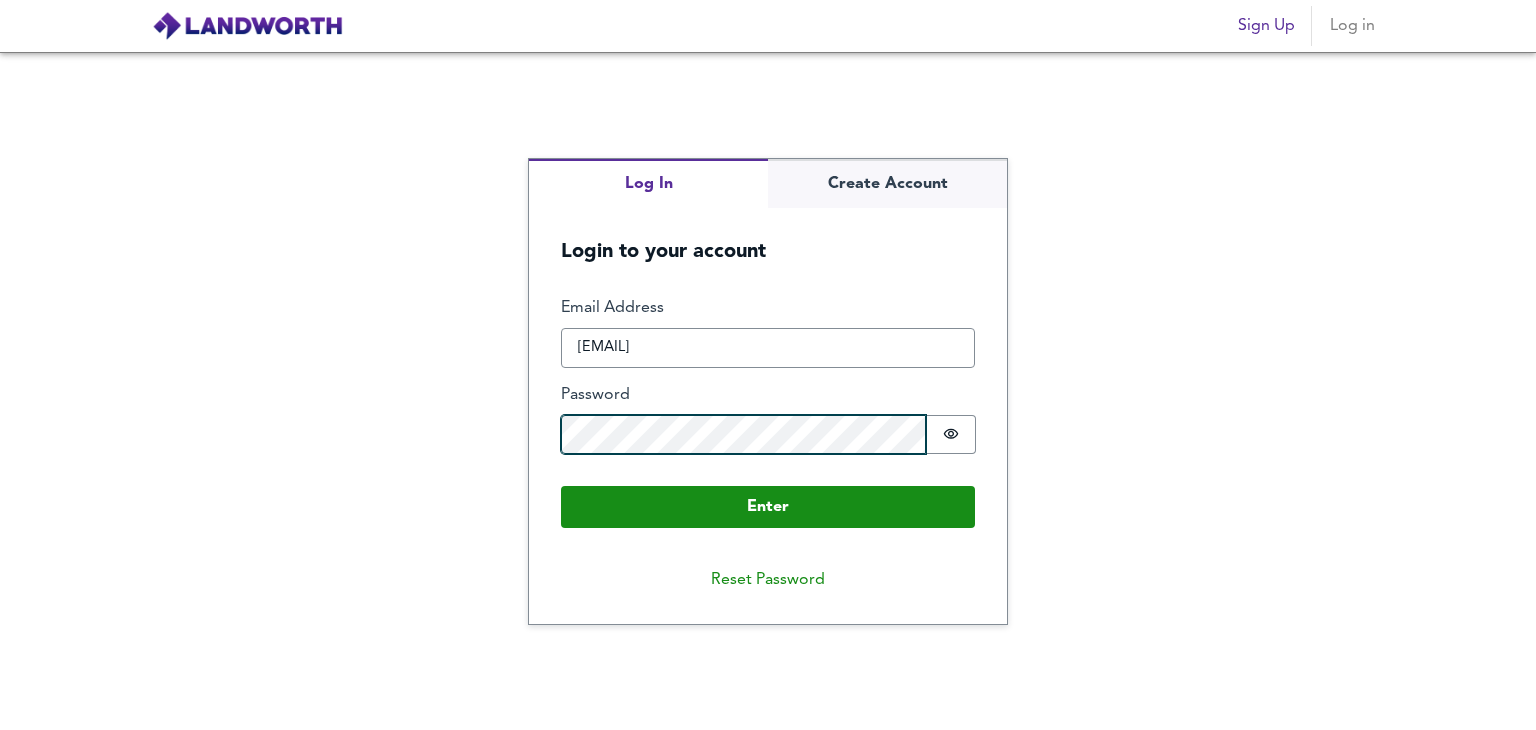 click on "Enter" at bounding box center (768, 507) 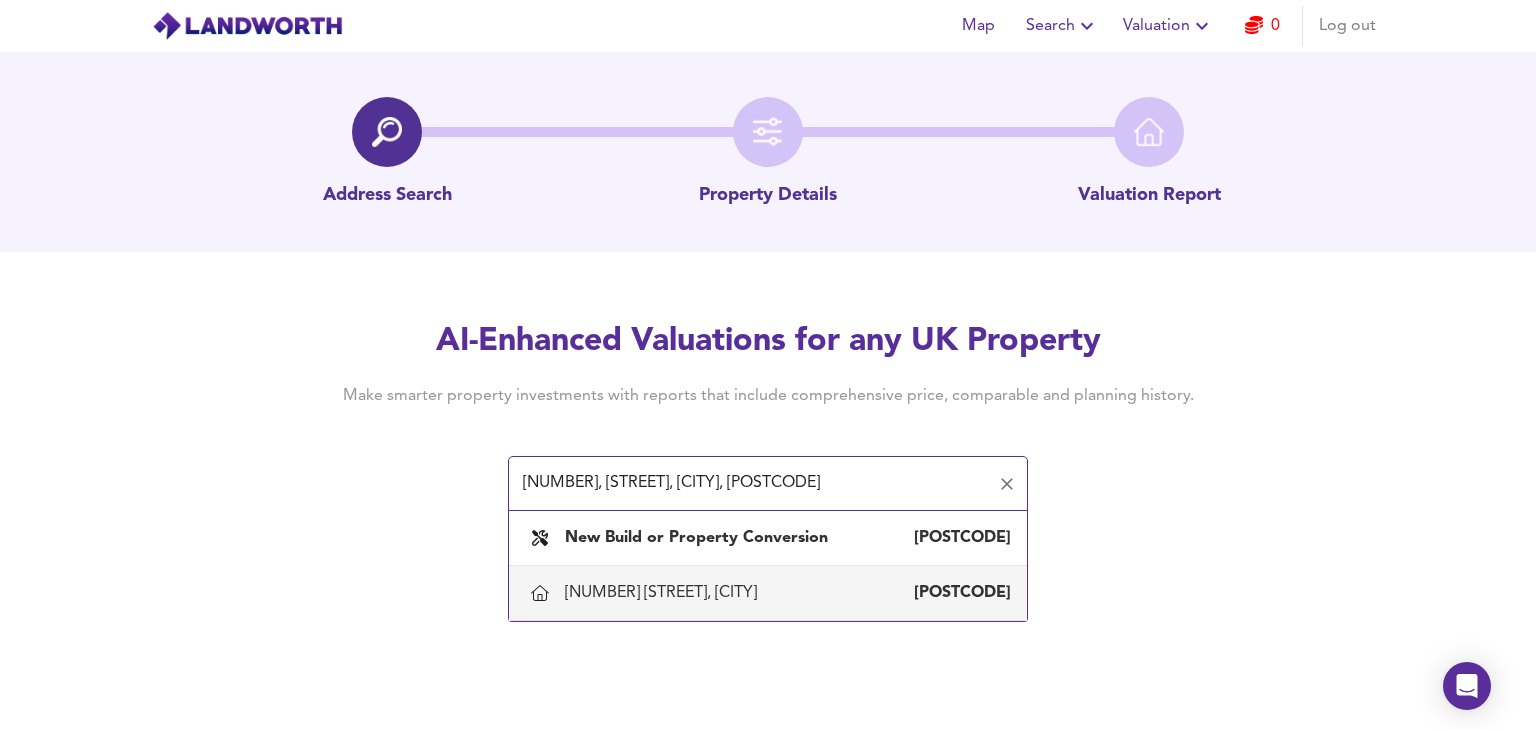 click on "13 St Mildreds Avenue, Luton" at bounding box center (665, 593) 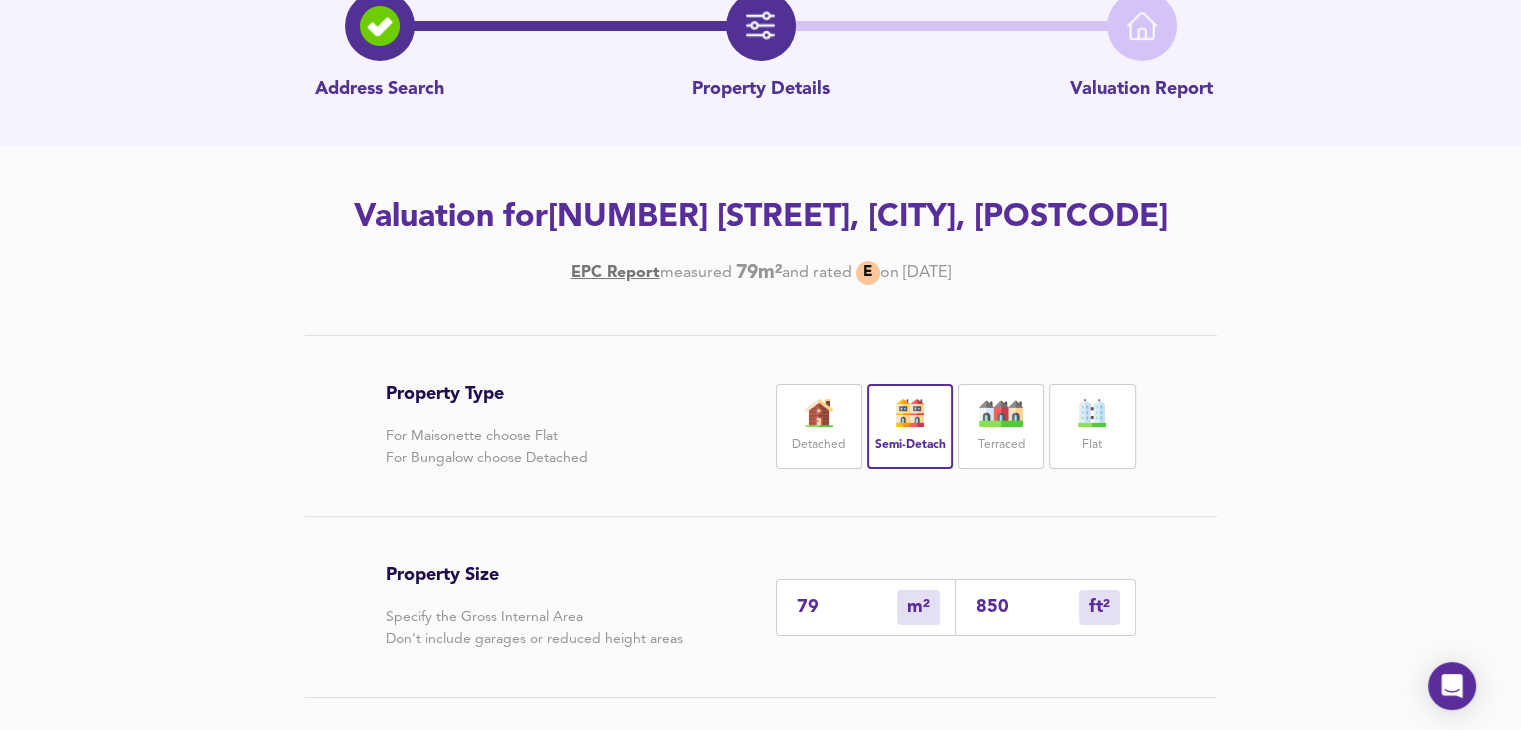 scroll, scrollTop: 83, scrollLeft: 0, axis: vertical 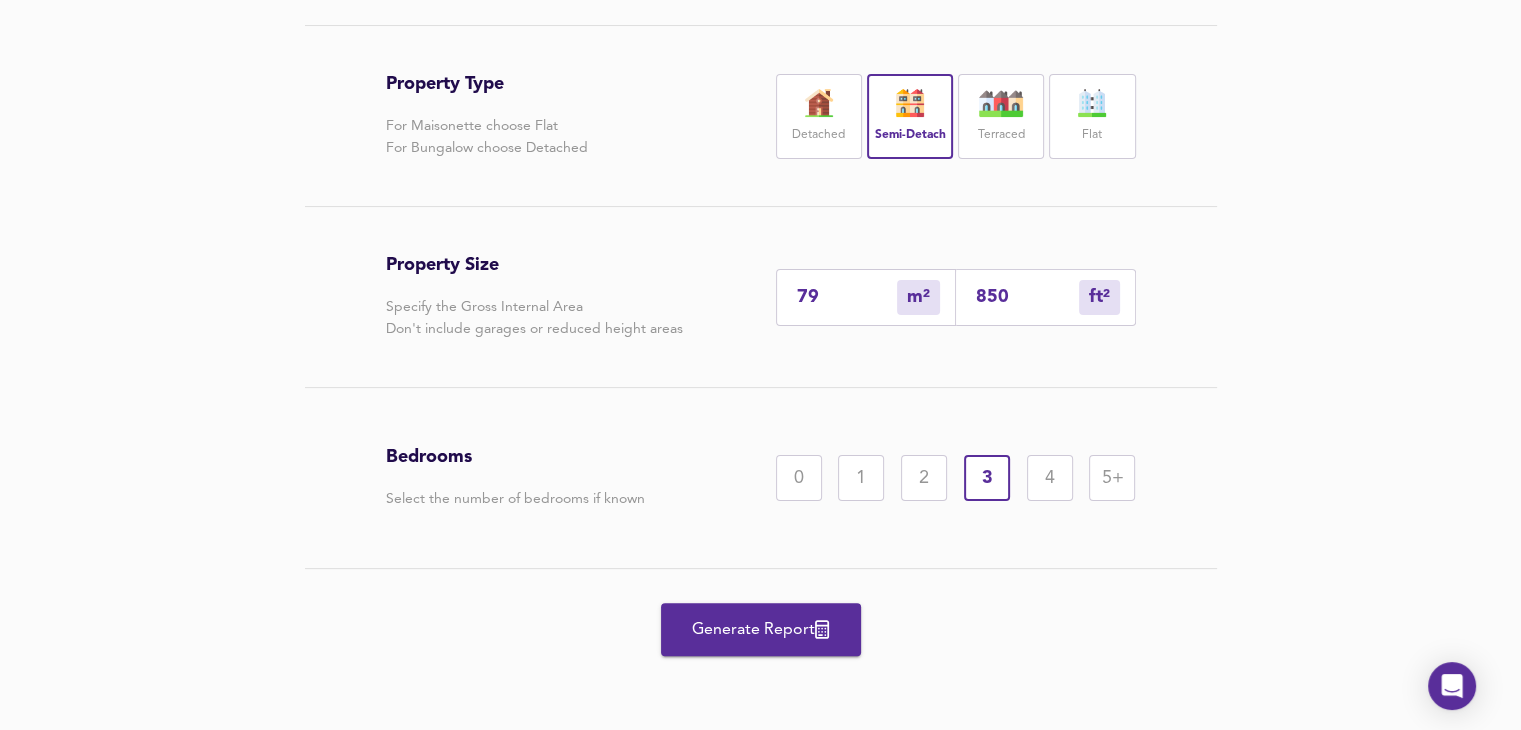 click 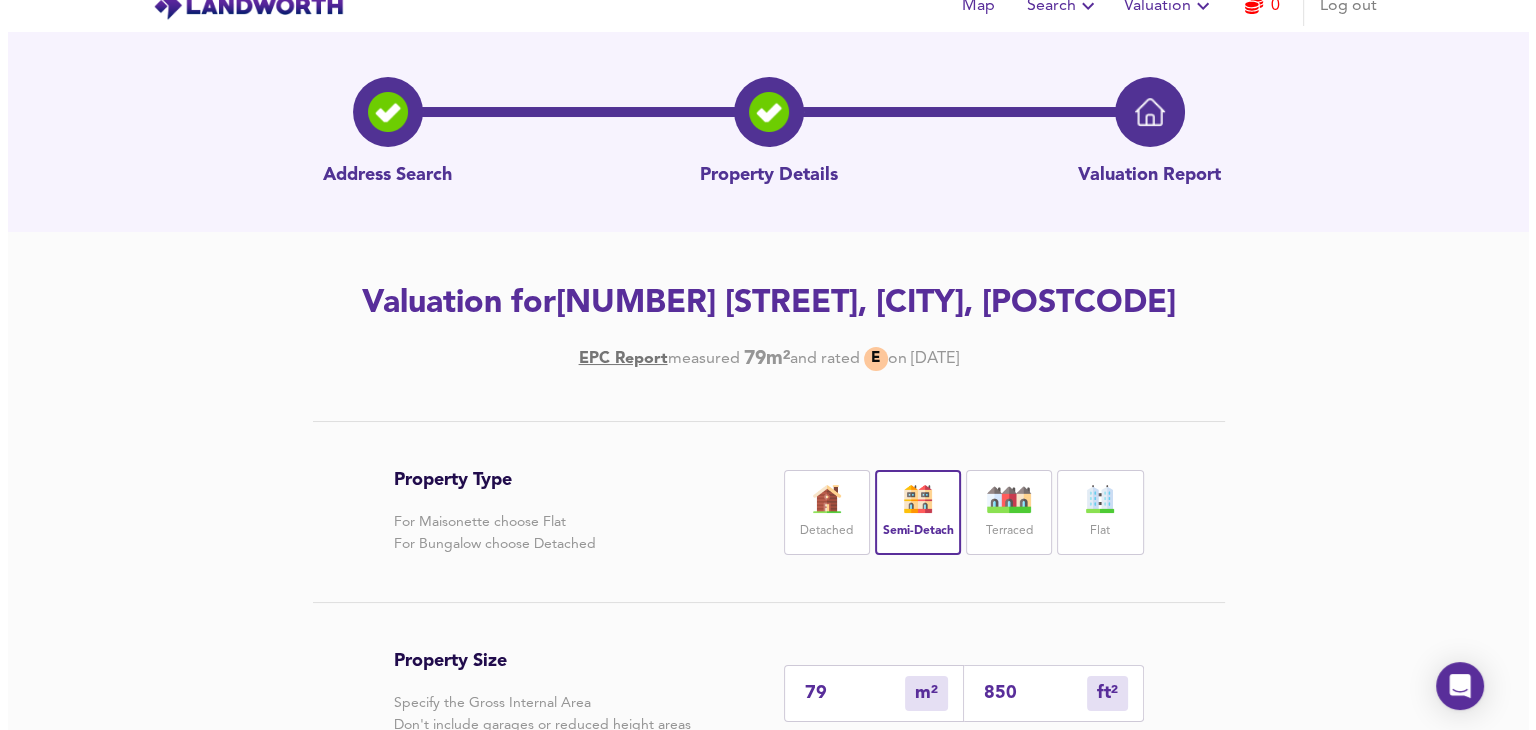 scroll, scrollTop: 0, scrollLeft: 0, axis: both 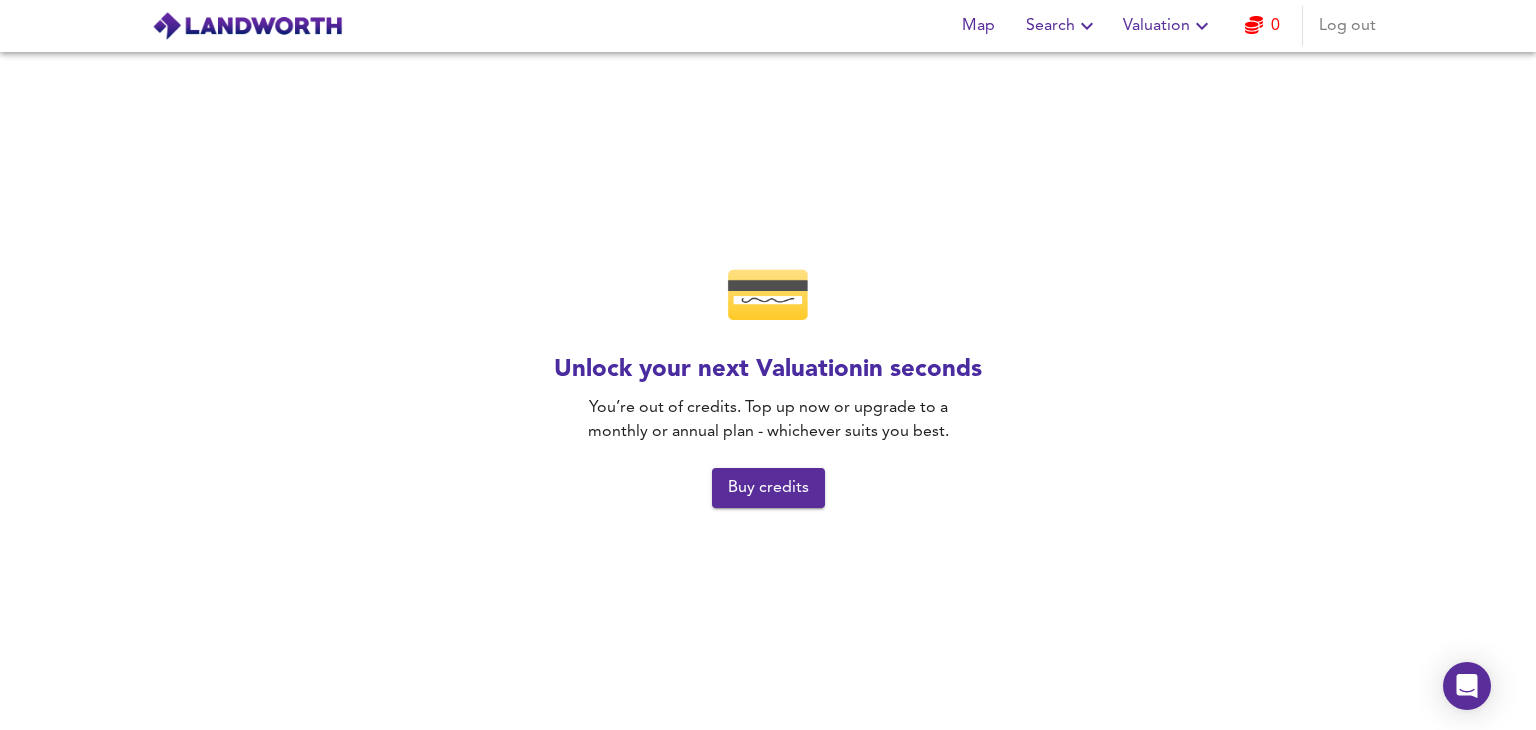 click on "0" at bounding box center (1262, 26) 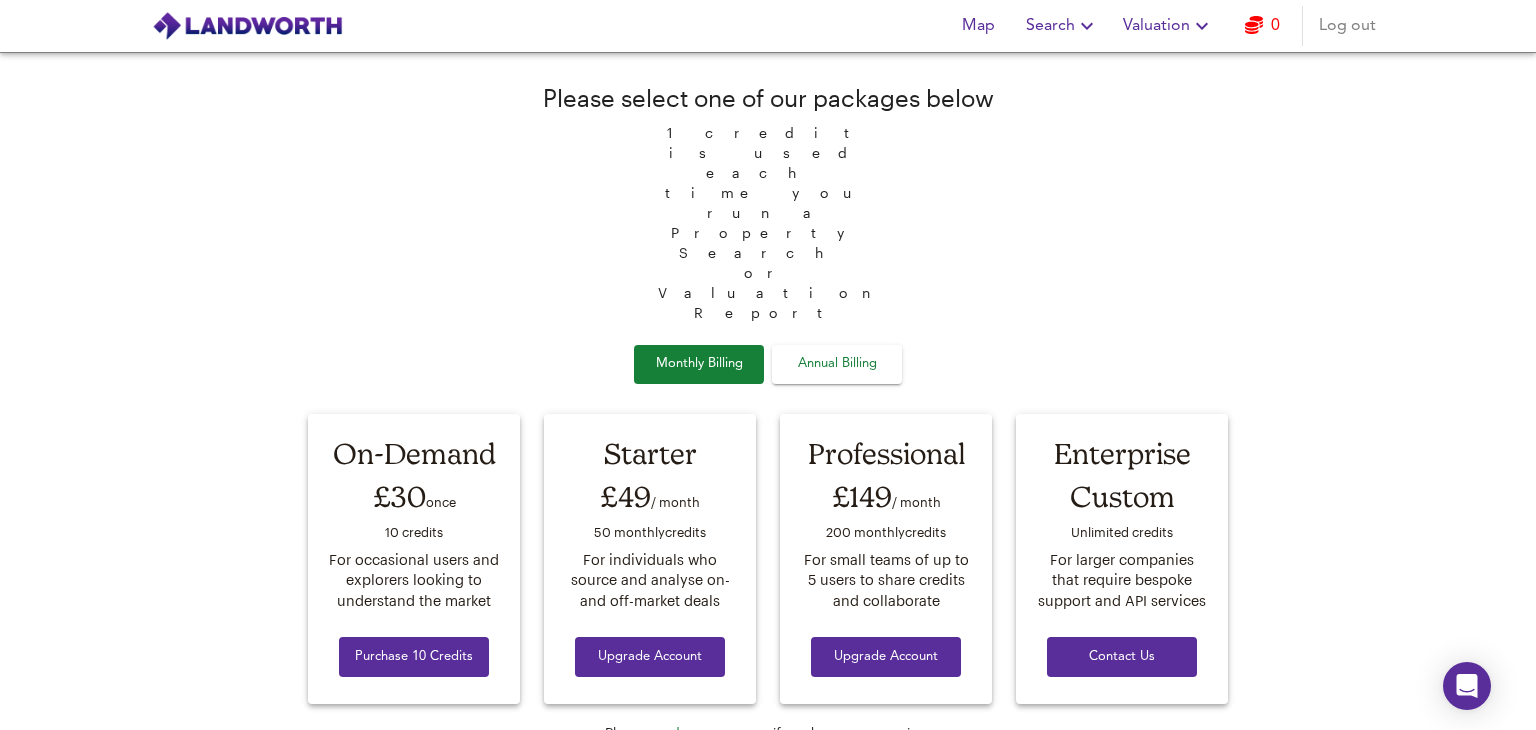 click on "Annual Billing" at bounding box center [837, 364] 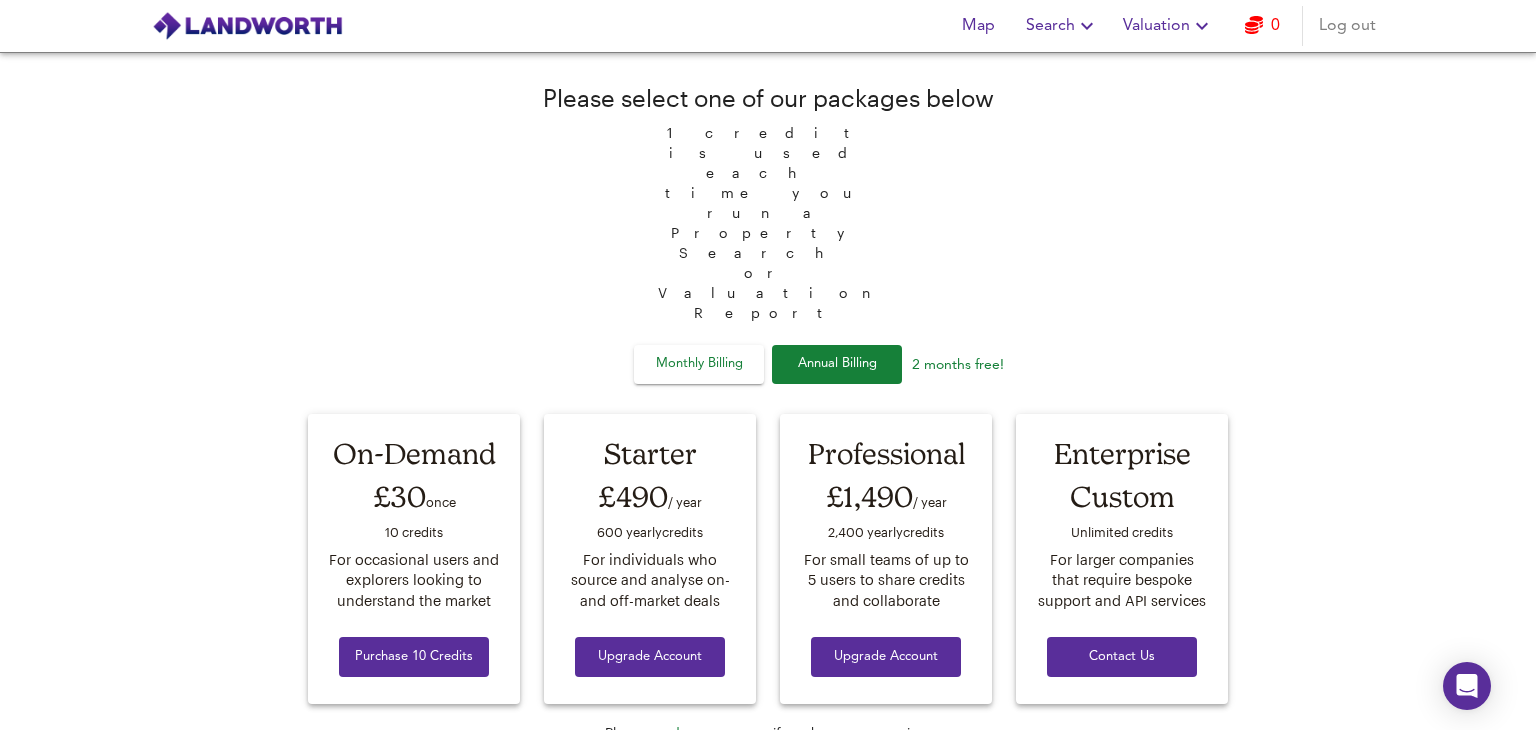 click on "Monthly Billing" at bounding box center [699, 364] 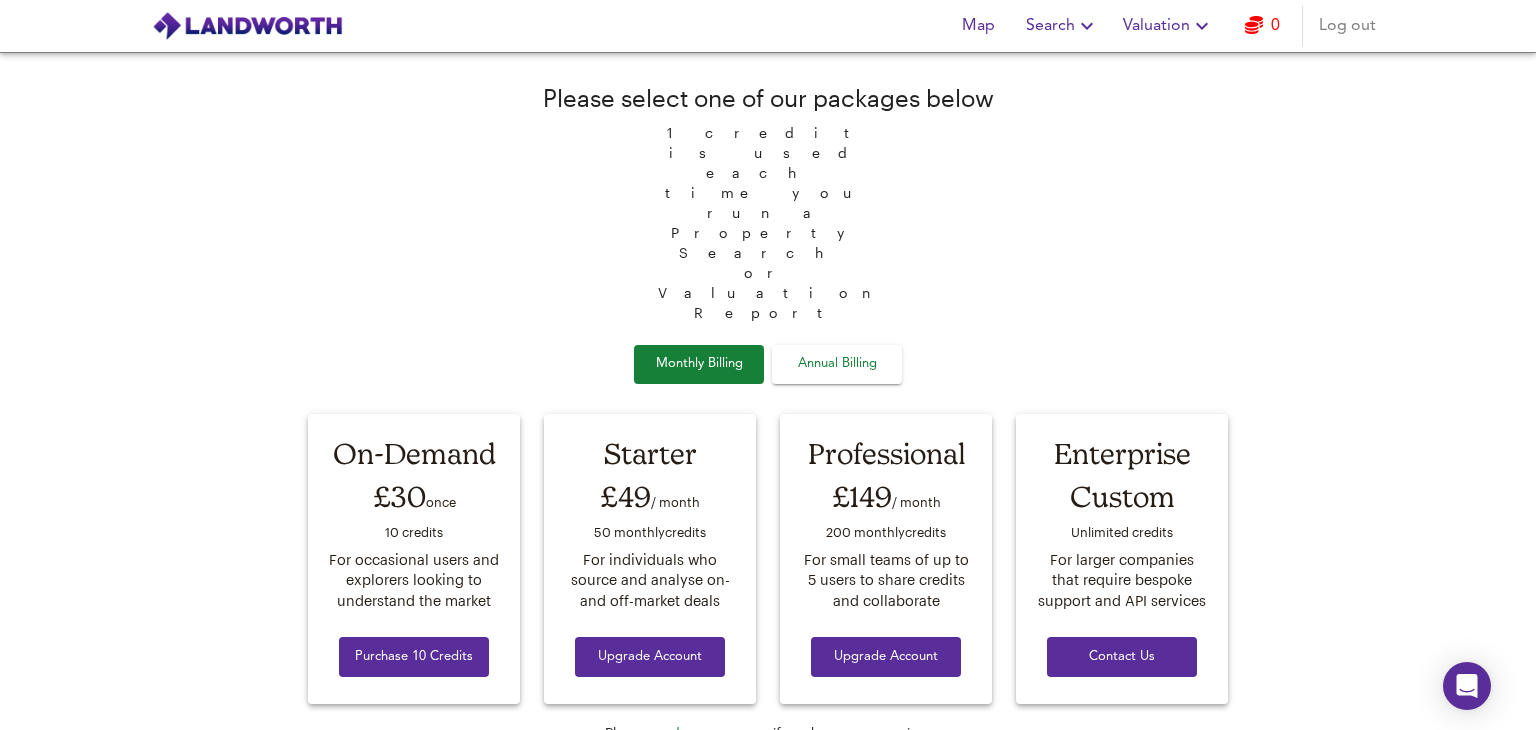 click on "Valuation" at bounding box center [1168, 26] 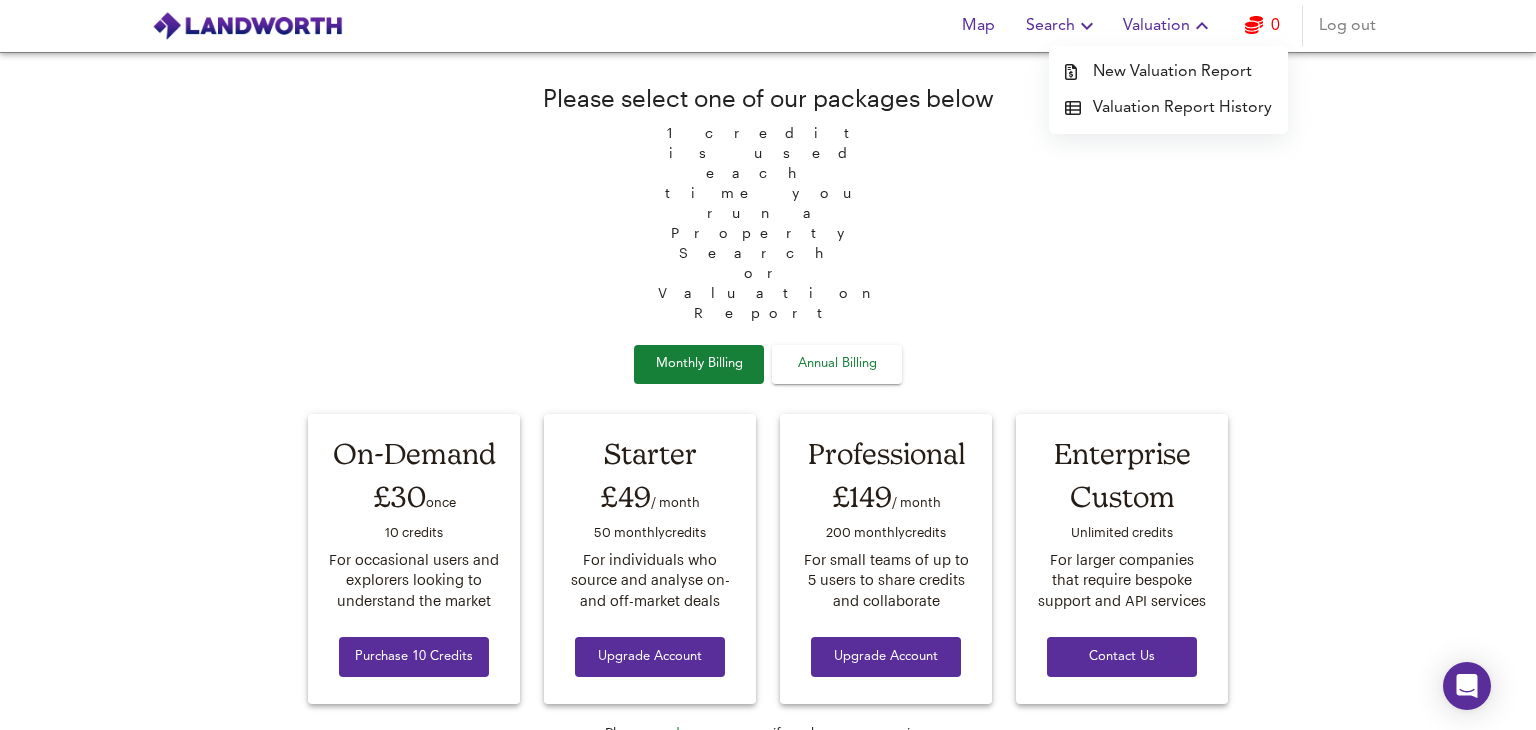 click on "Log out" at bounding box center [1347, 26] 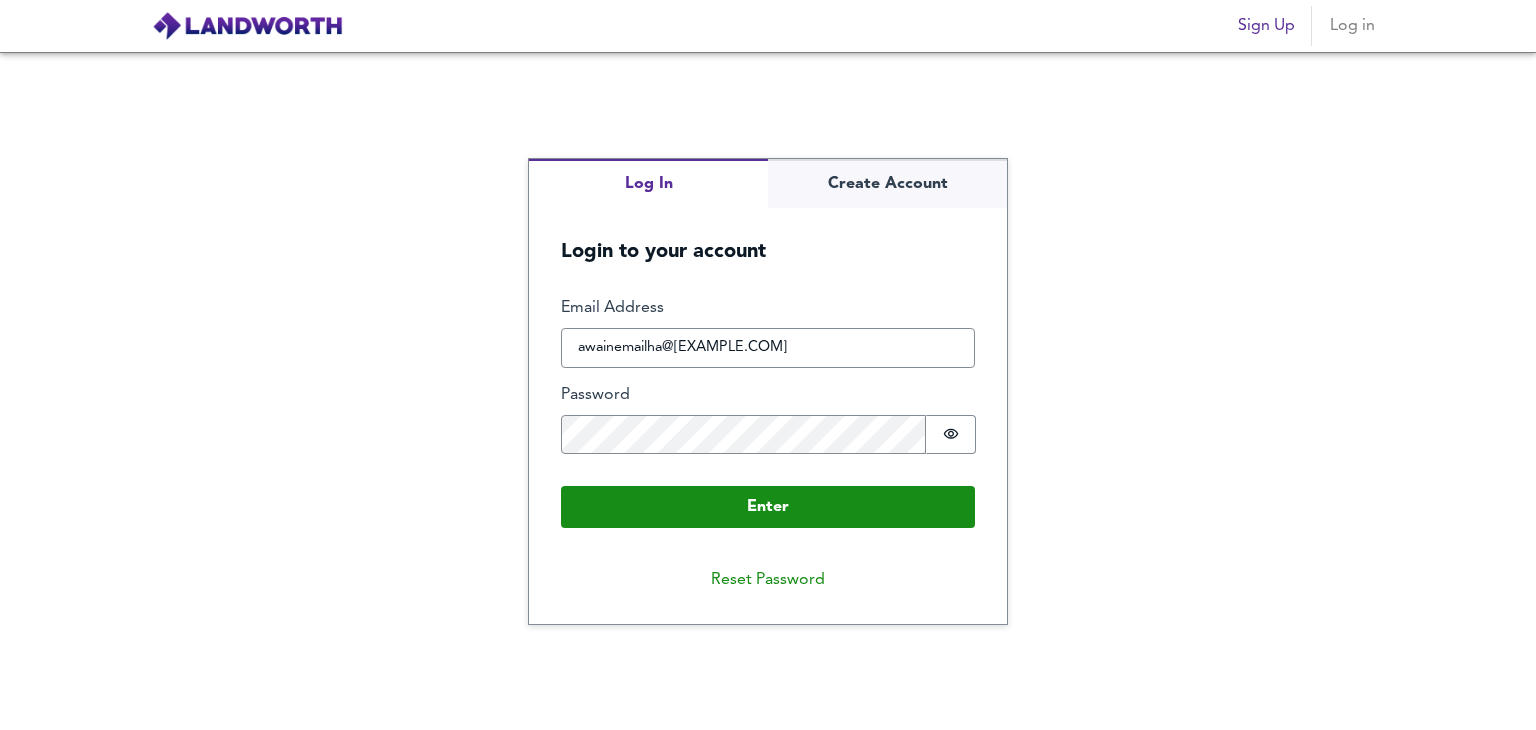 scroll, scrollTop: 0, scrollLeft: 0, axis: both 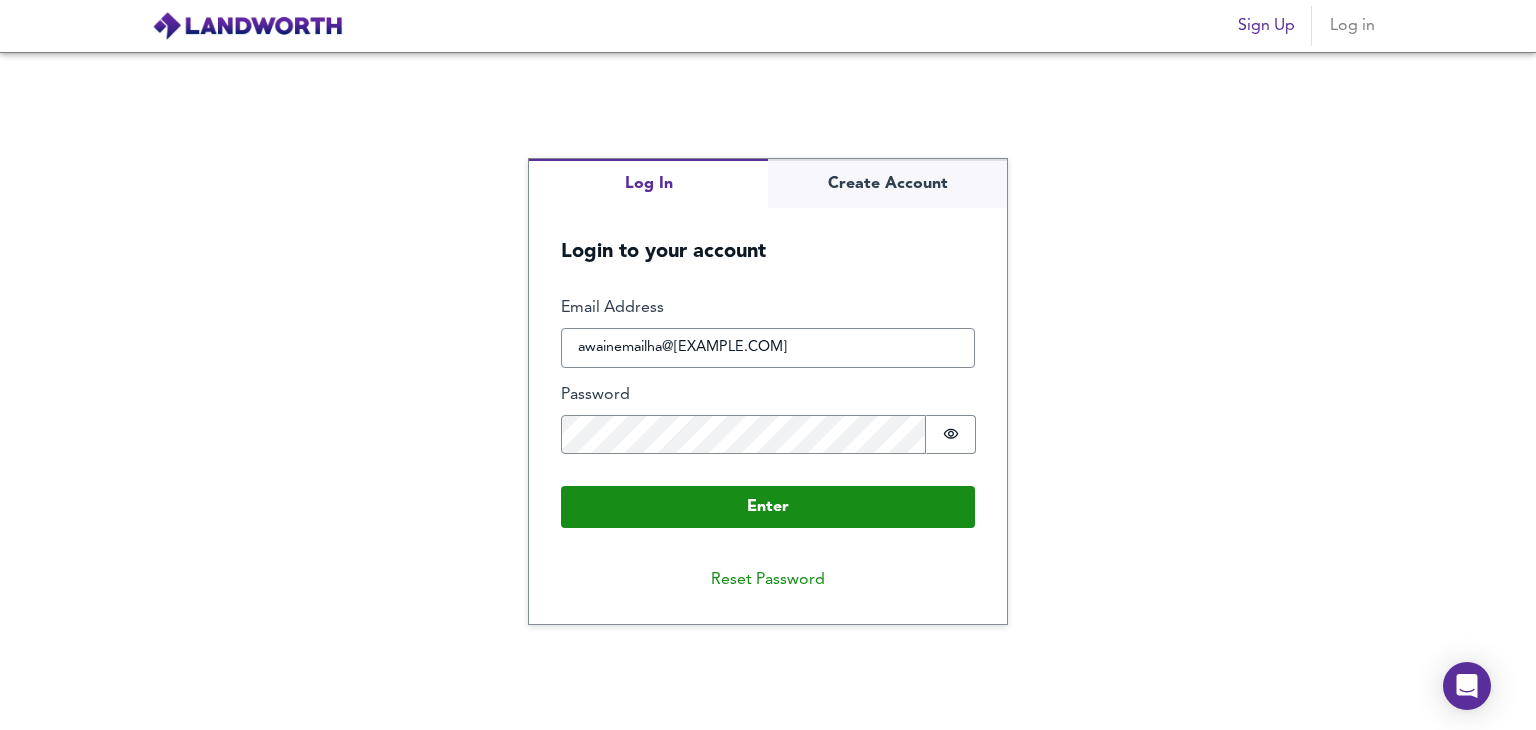 type on "awainemailha@[EXAMPLE.COM]" 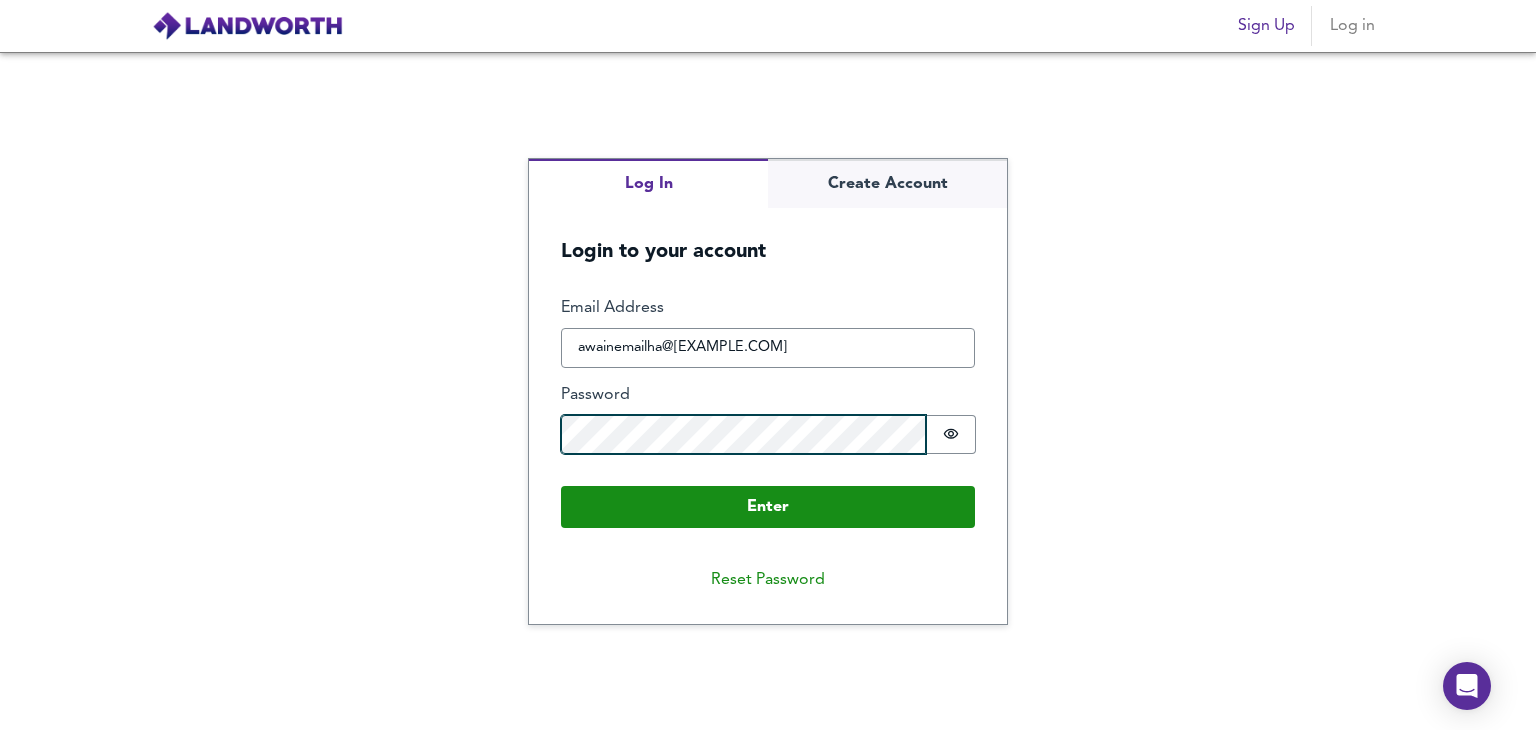 click on "Enter" at bounding box center [768, 507] 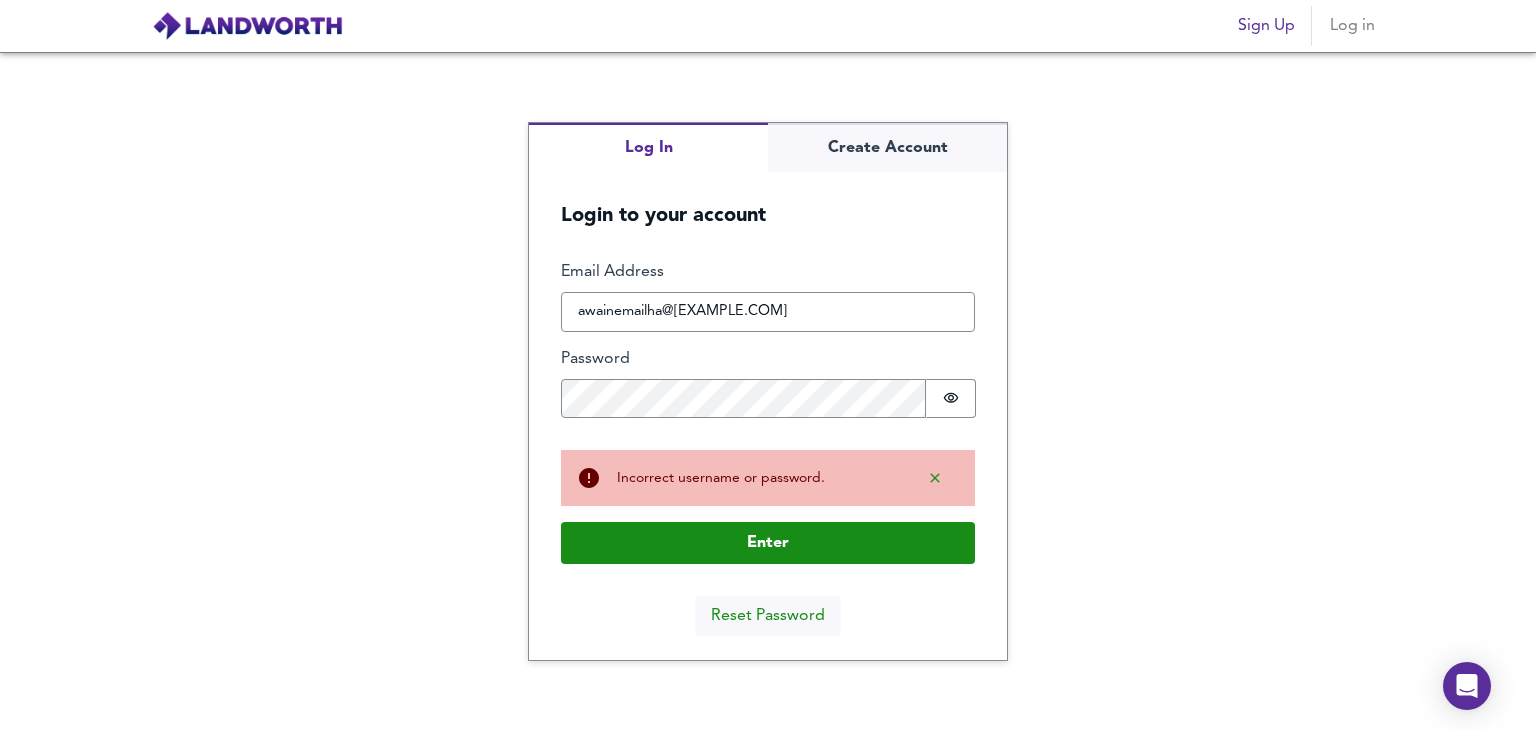 click on "Reset Password" at bounding box center (768, 616) 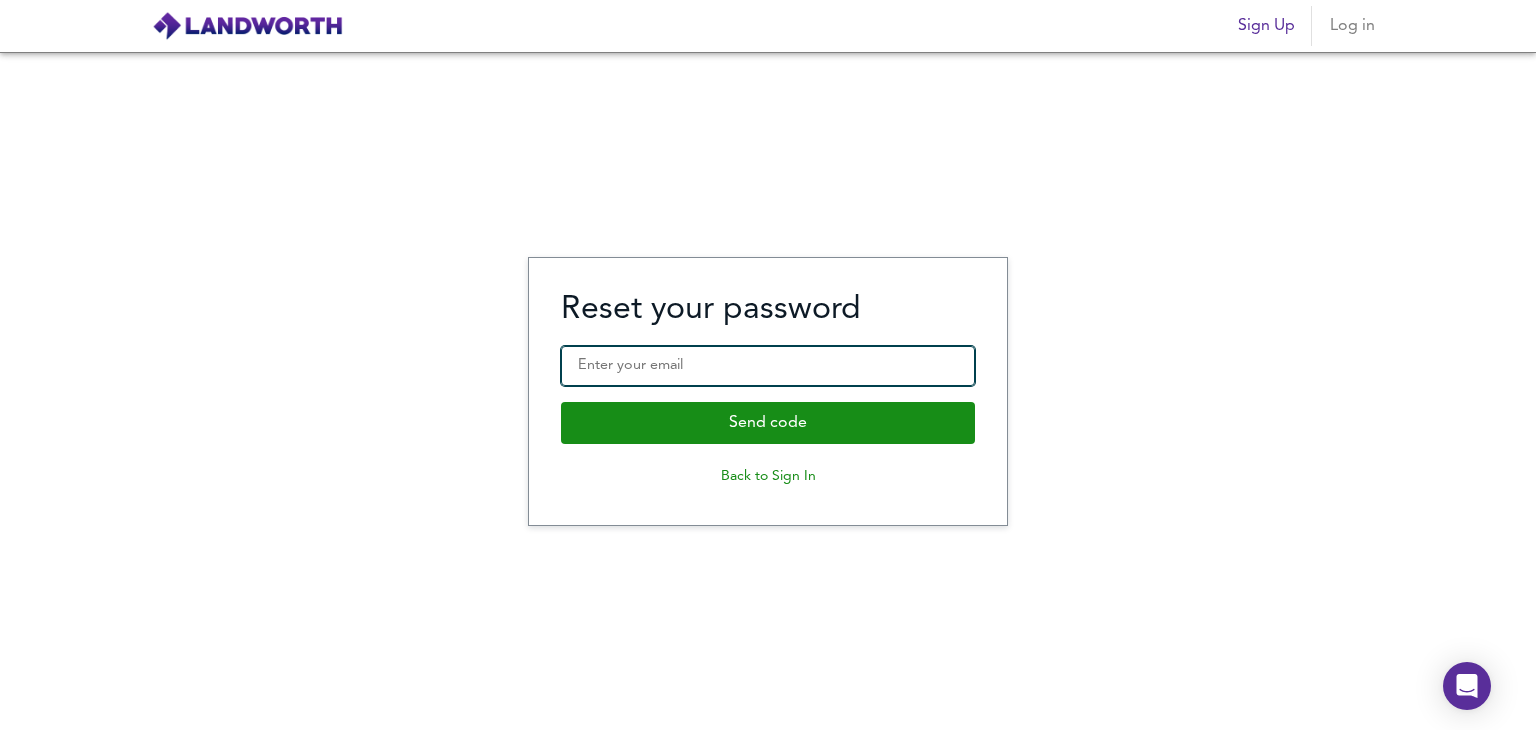 click on "Enter your email" at bounding box center [768, 366] 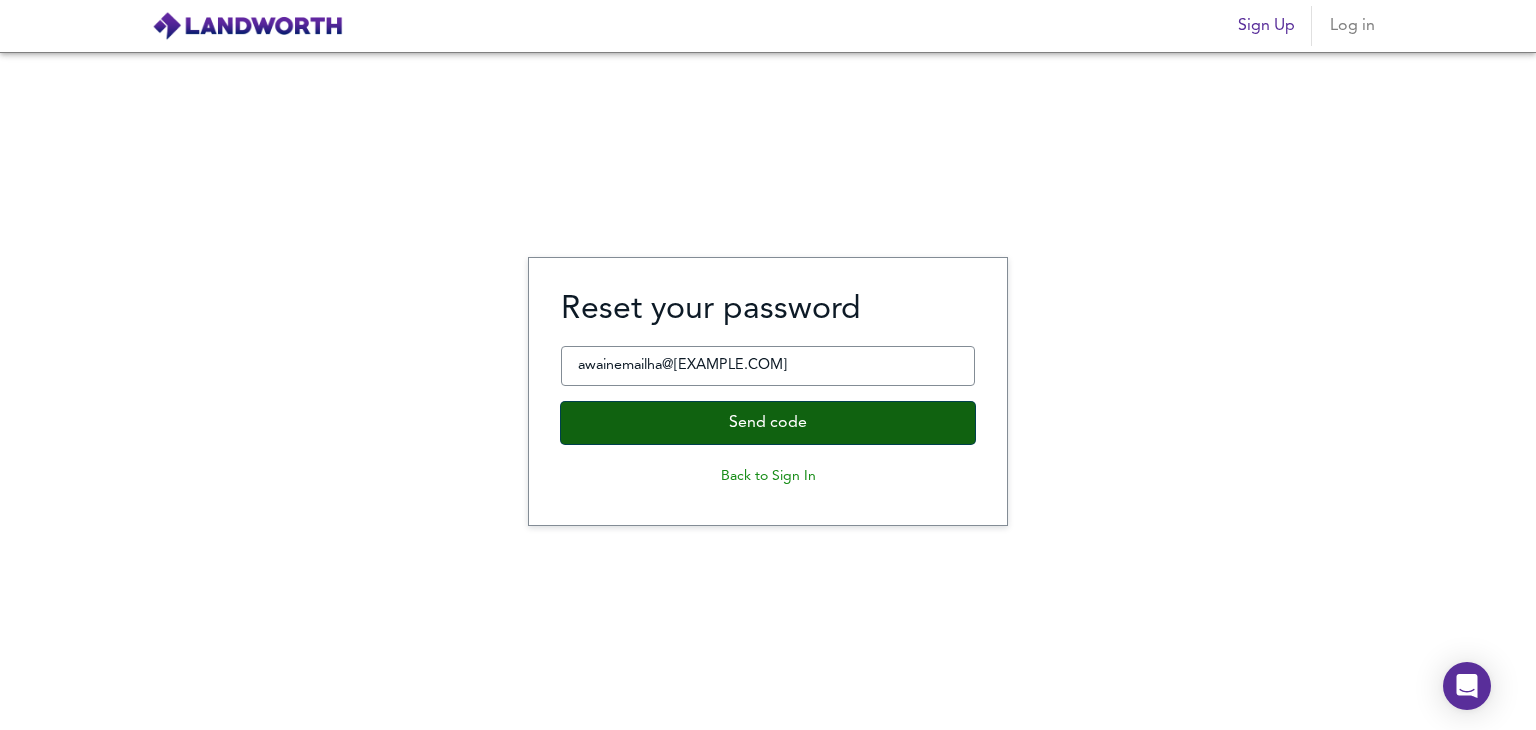 click on "Send code" at bounding box center (768, 423) 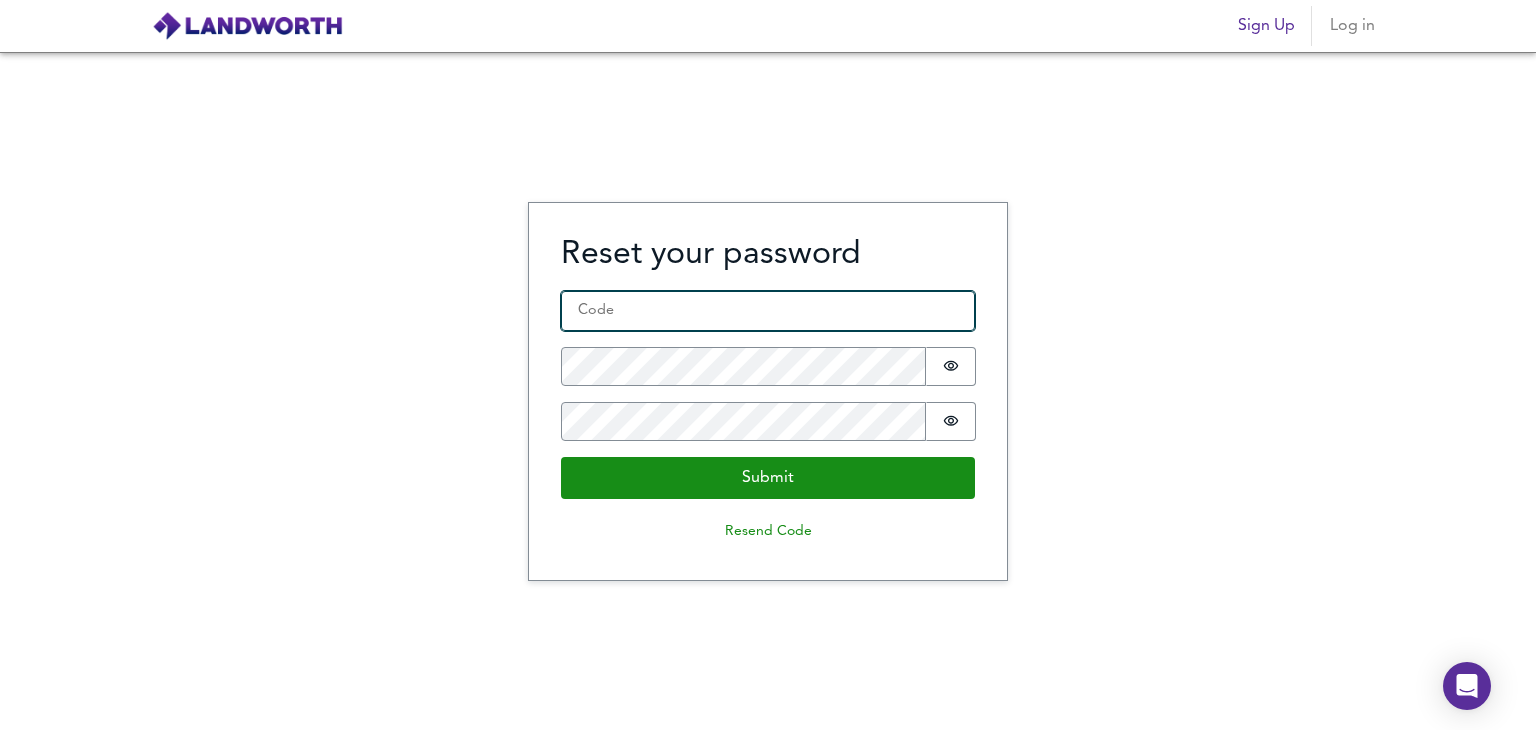 click on "Code *" at bounding box center (768, 311) 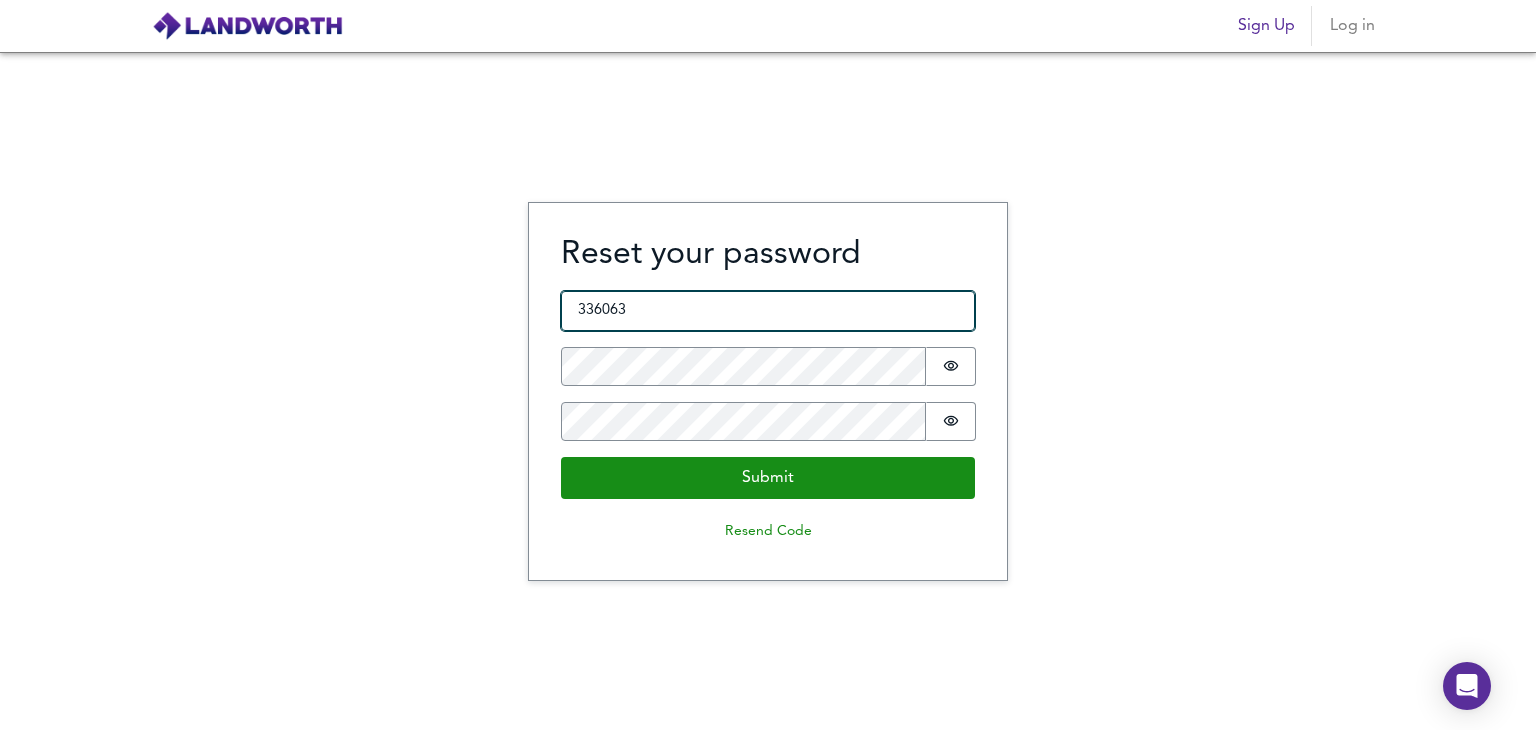 type on "336063" 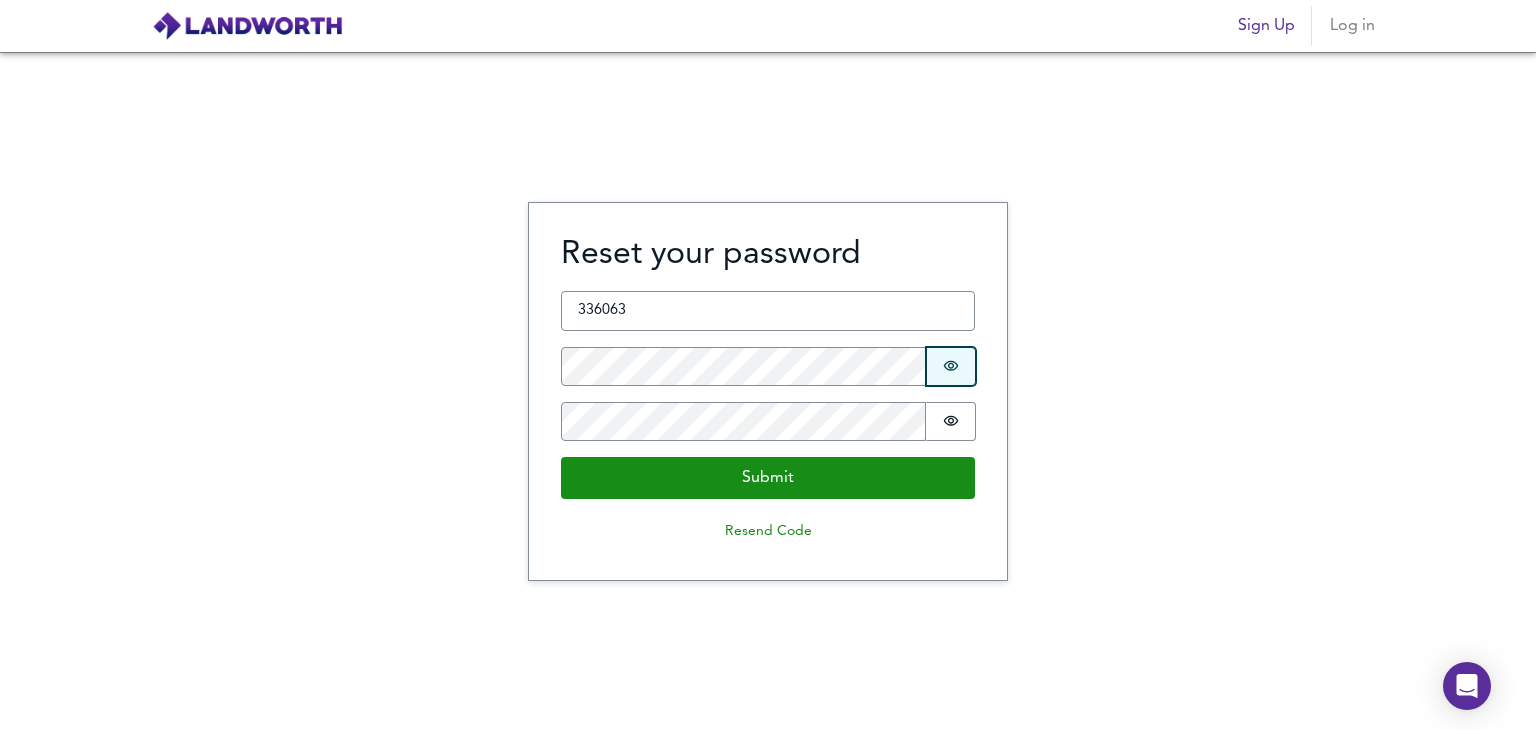 type 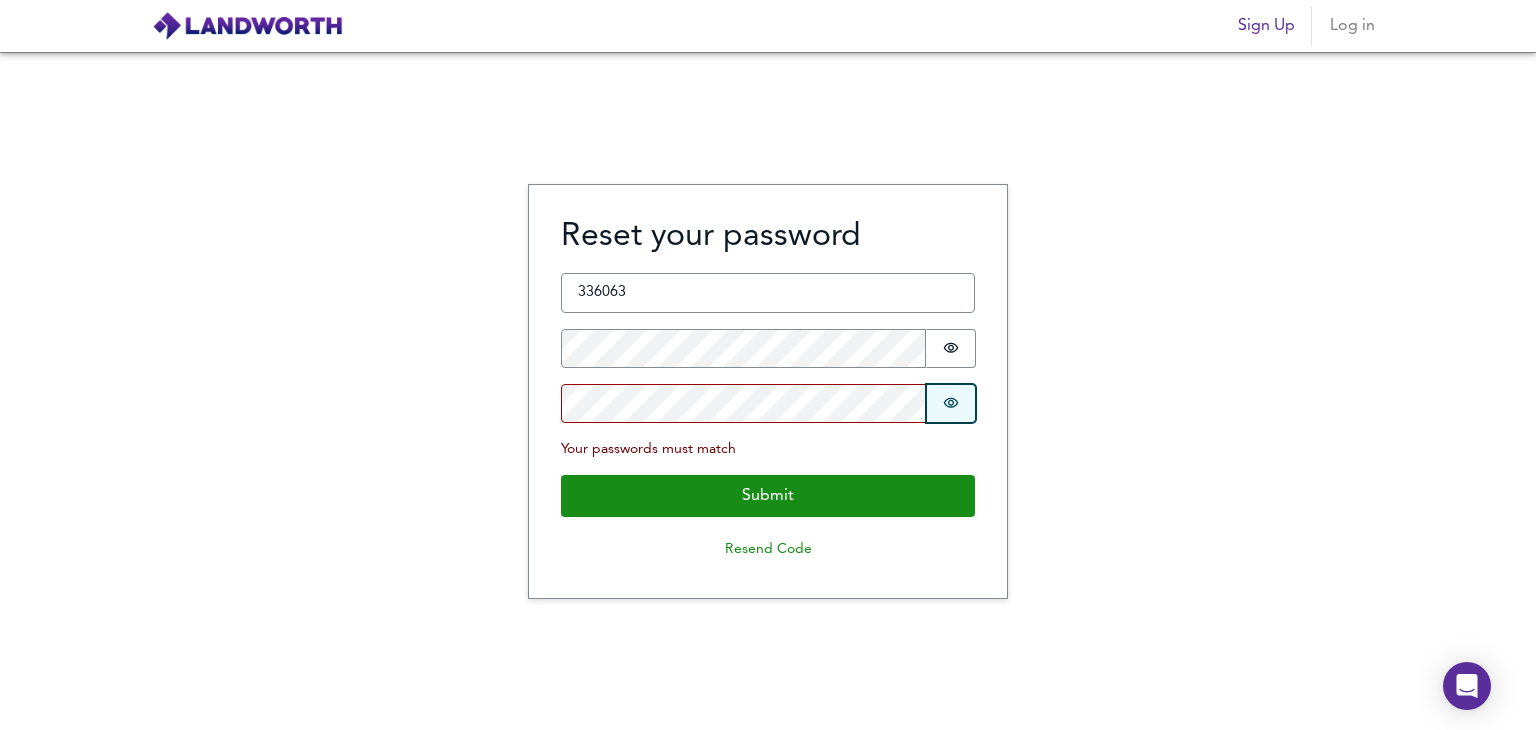 click on "Password is hidden" at bounding box center [951, 403] 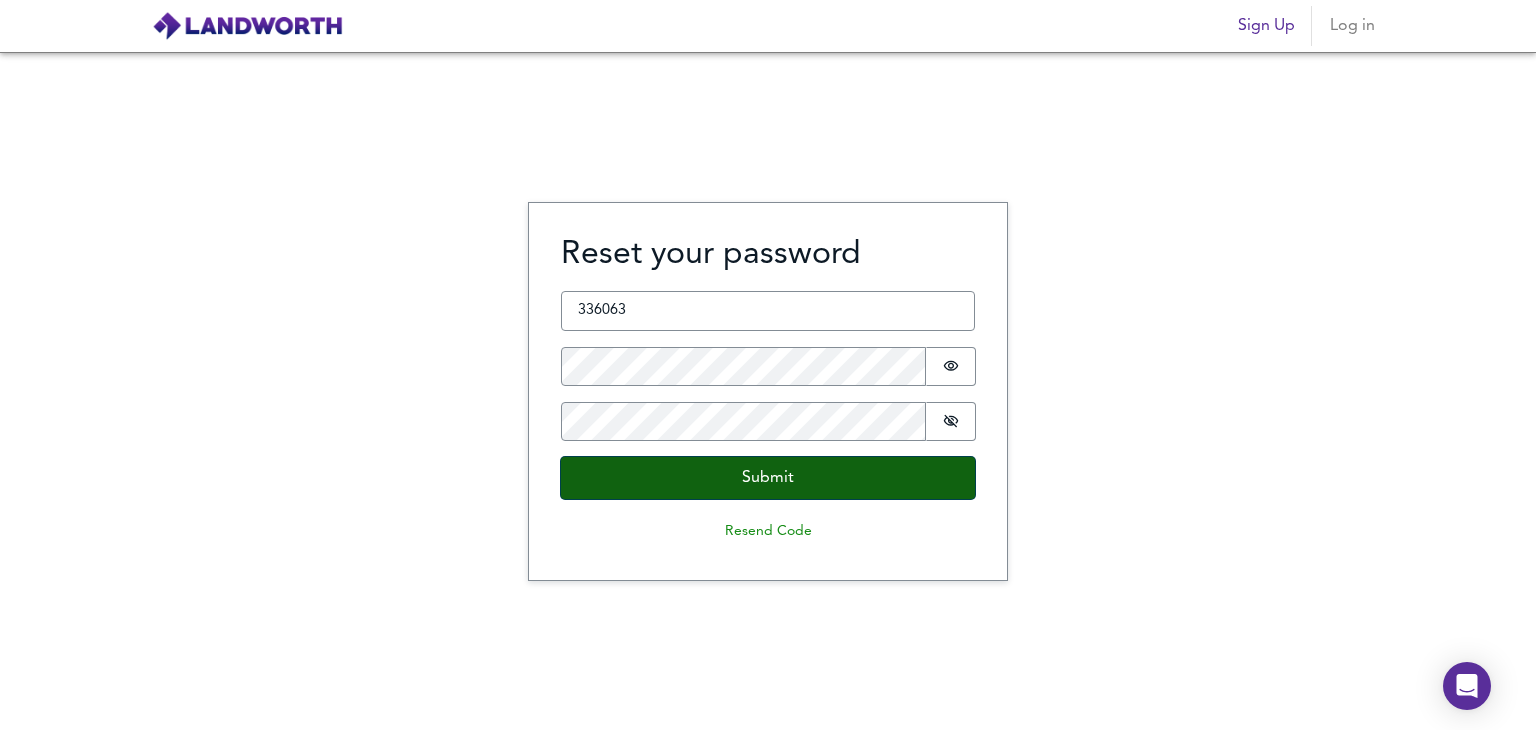 click on "Submit" at bounding box center (768, 478) 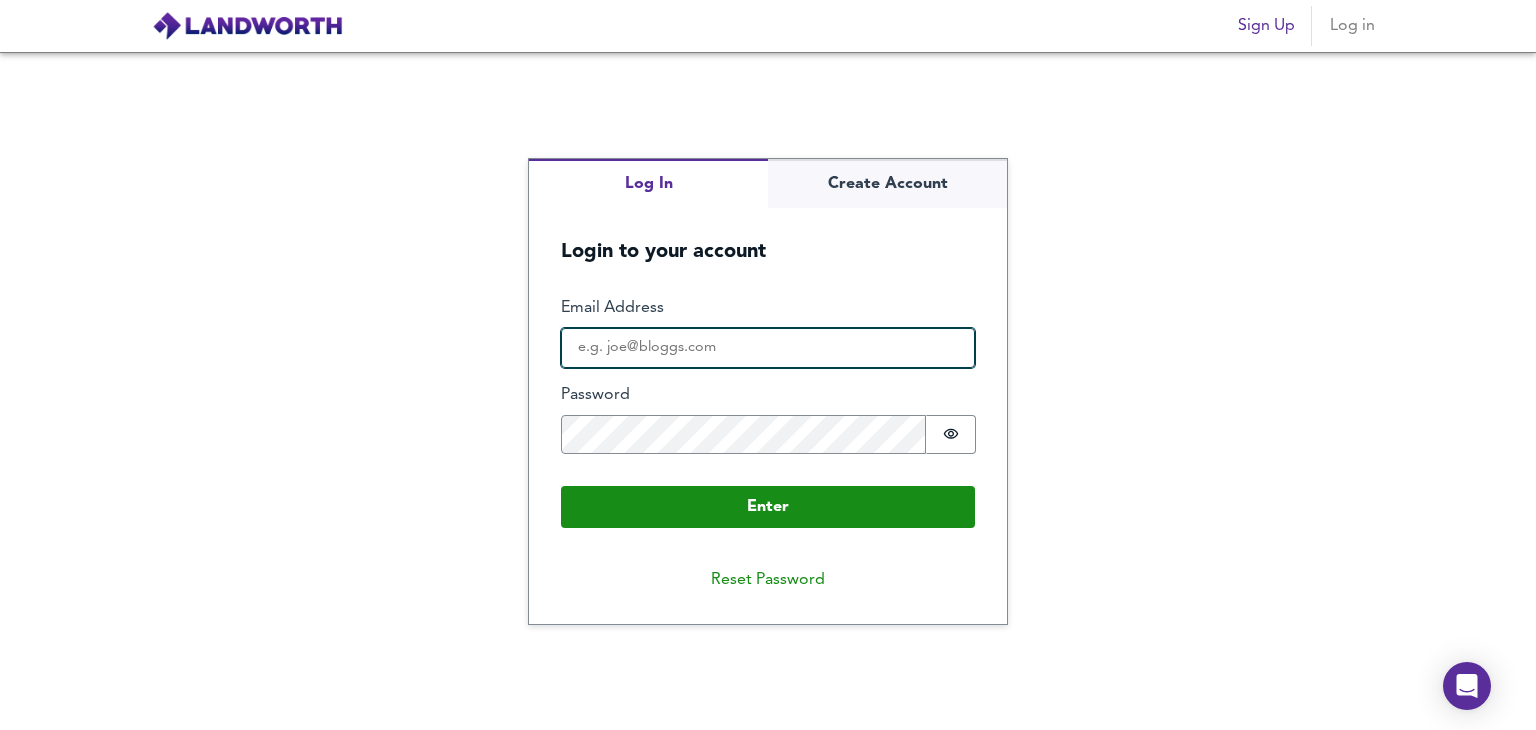 click on "Email Address" at bounding box center (768, 348) 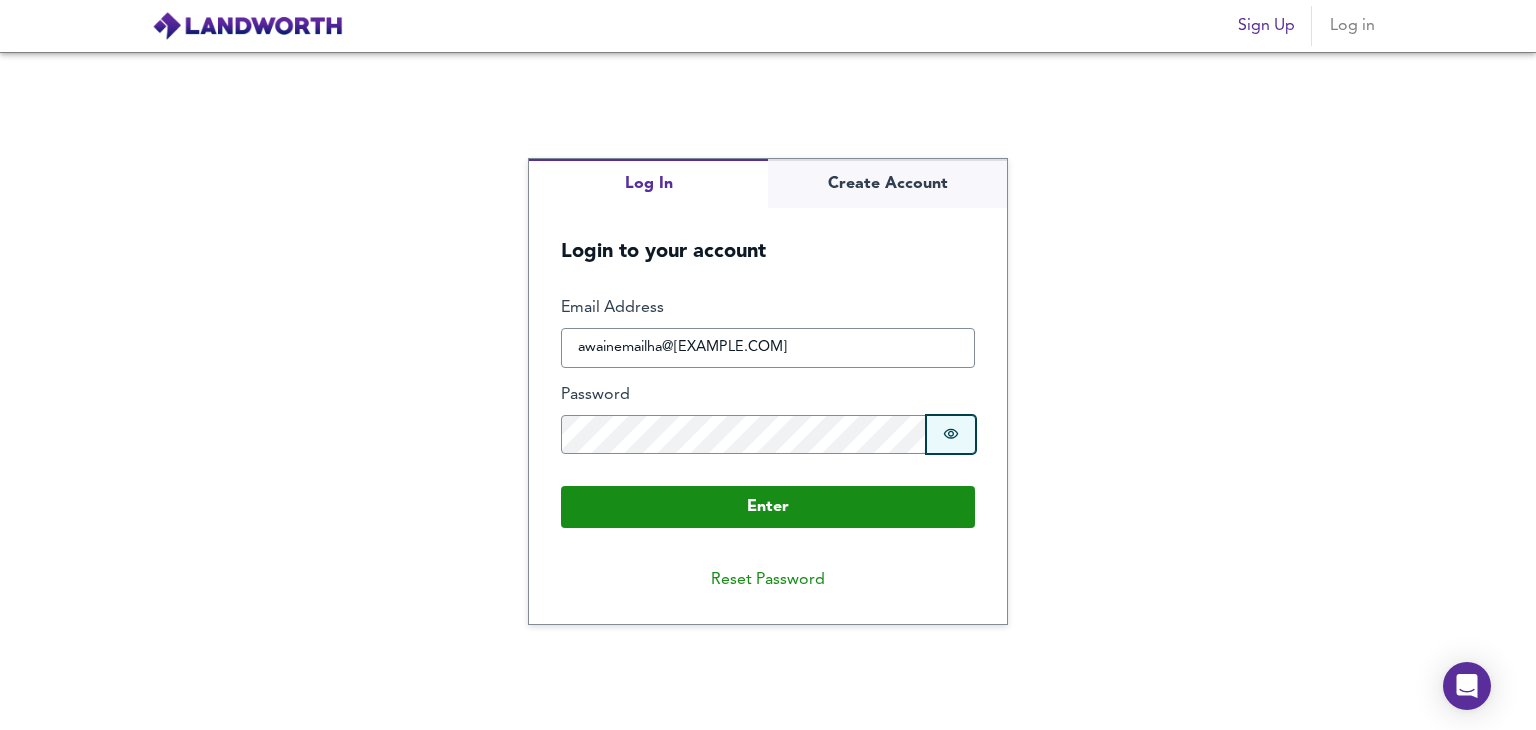 click on "Password is hidden" at bounding box center (951, 434) 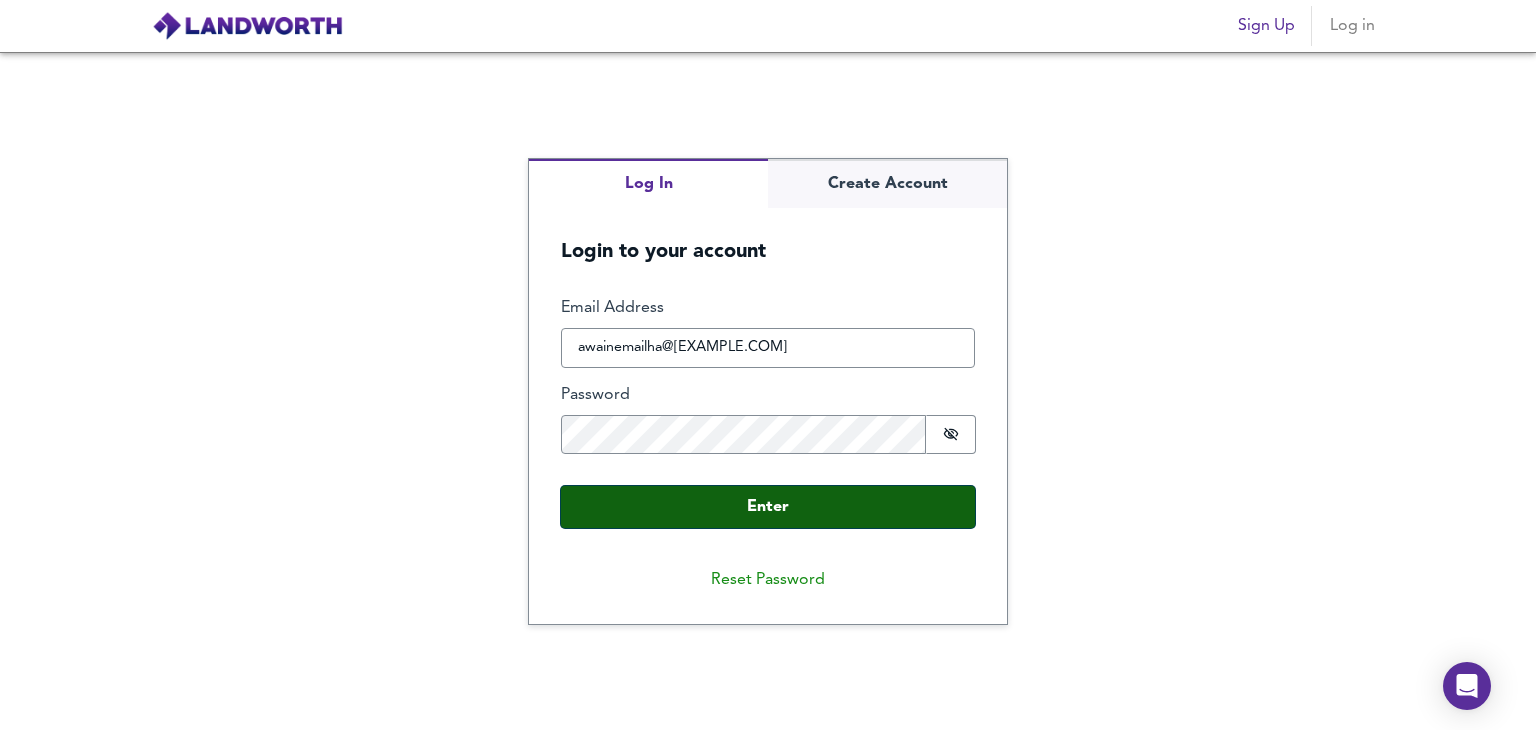 click on "Enter" at bounding box center (768, 507) 